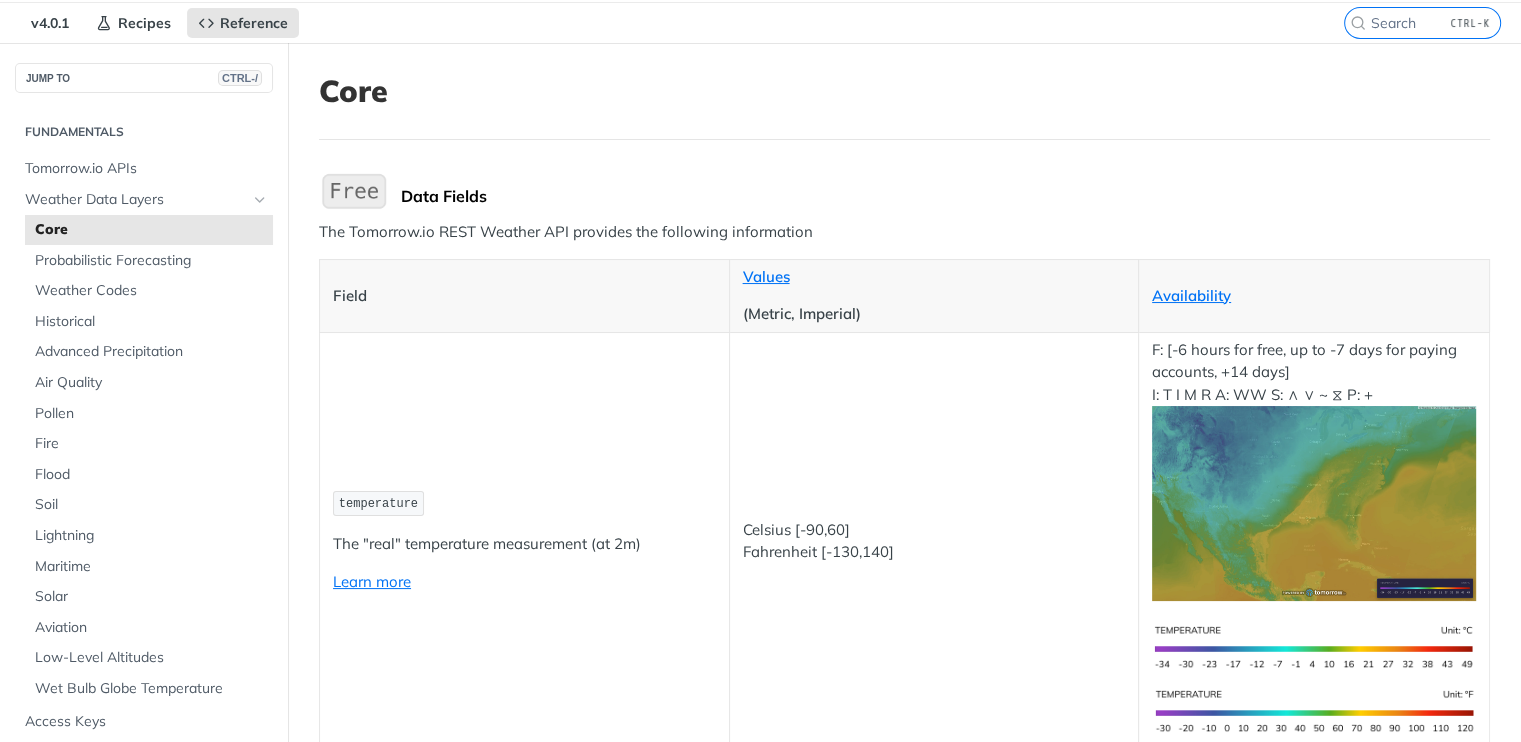 scroll, scrollTop: 66, scrollLeft: 0, axis: vertical 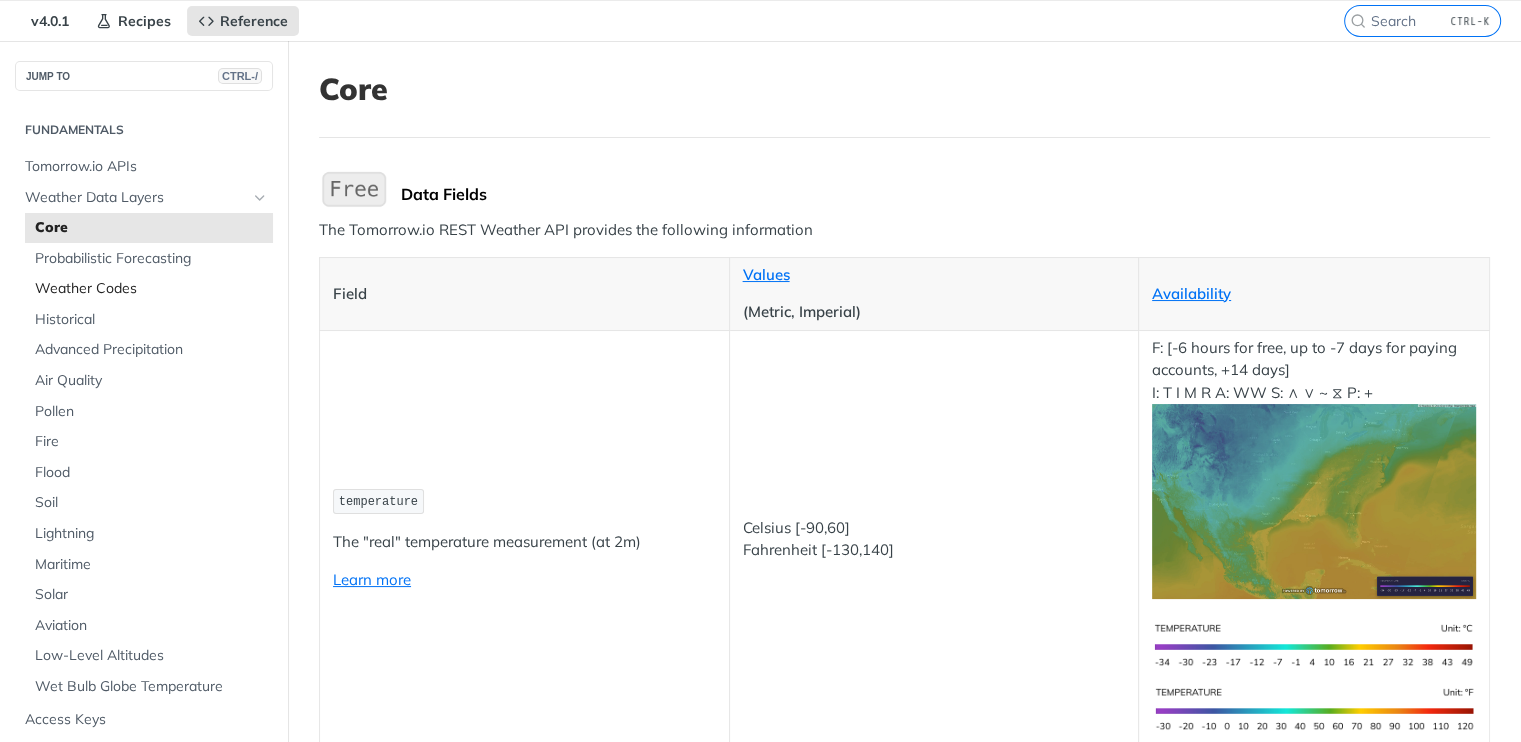 click on "Weather Codes" at bounding box center [151, 289] 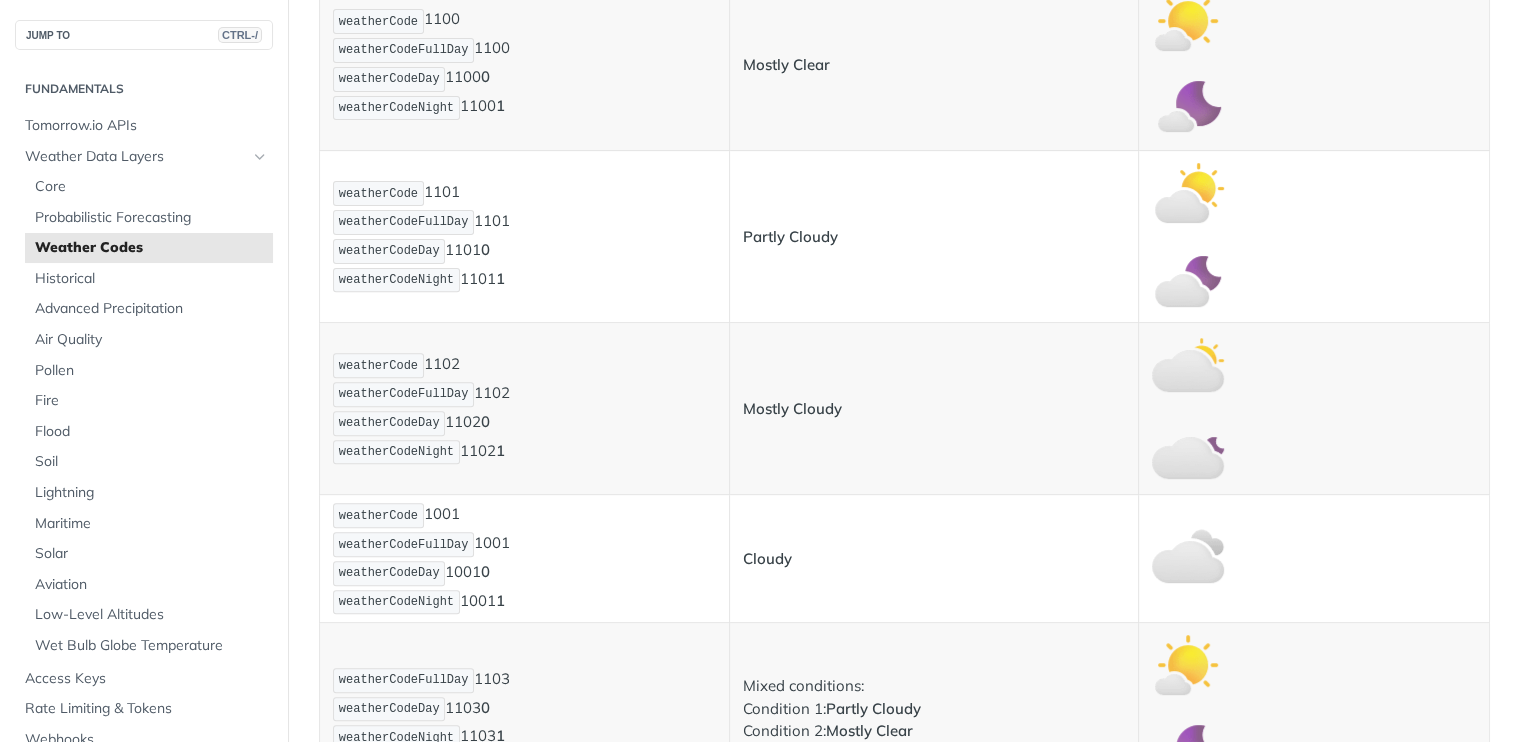 scroll, scrollTop: 682, scrollLeft: 0, axis: vertical 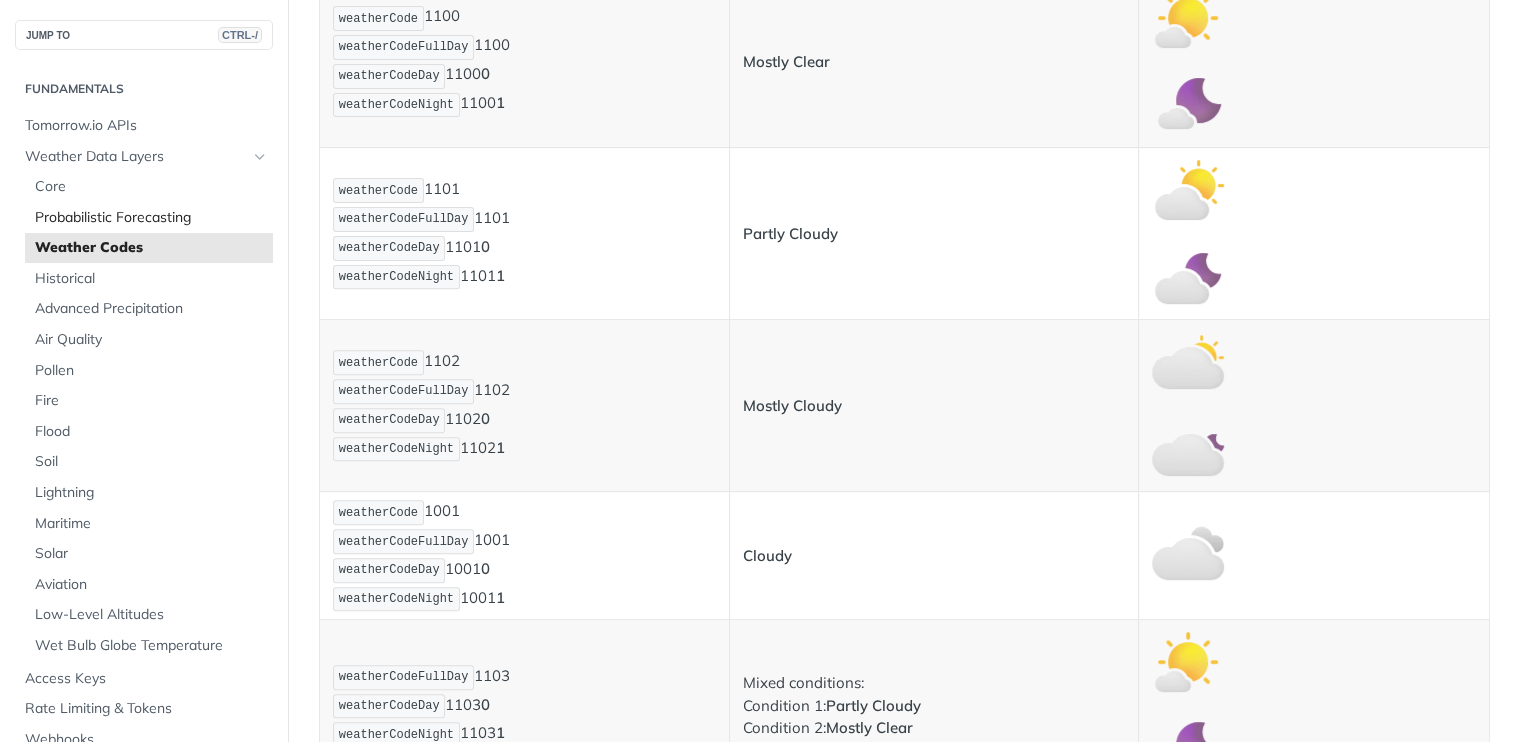 click on "Probabilistic Forecasting" at bounding box center (149, 218) 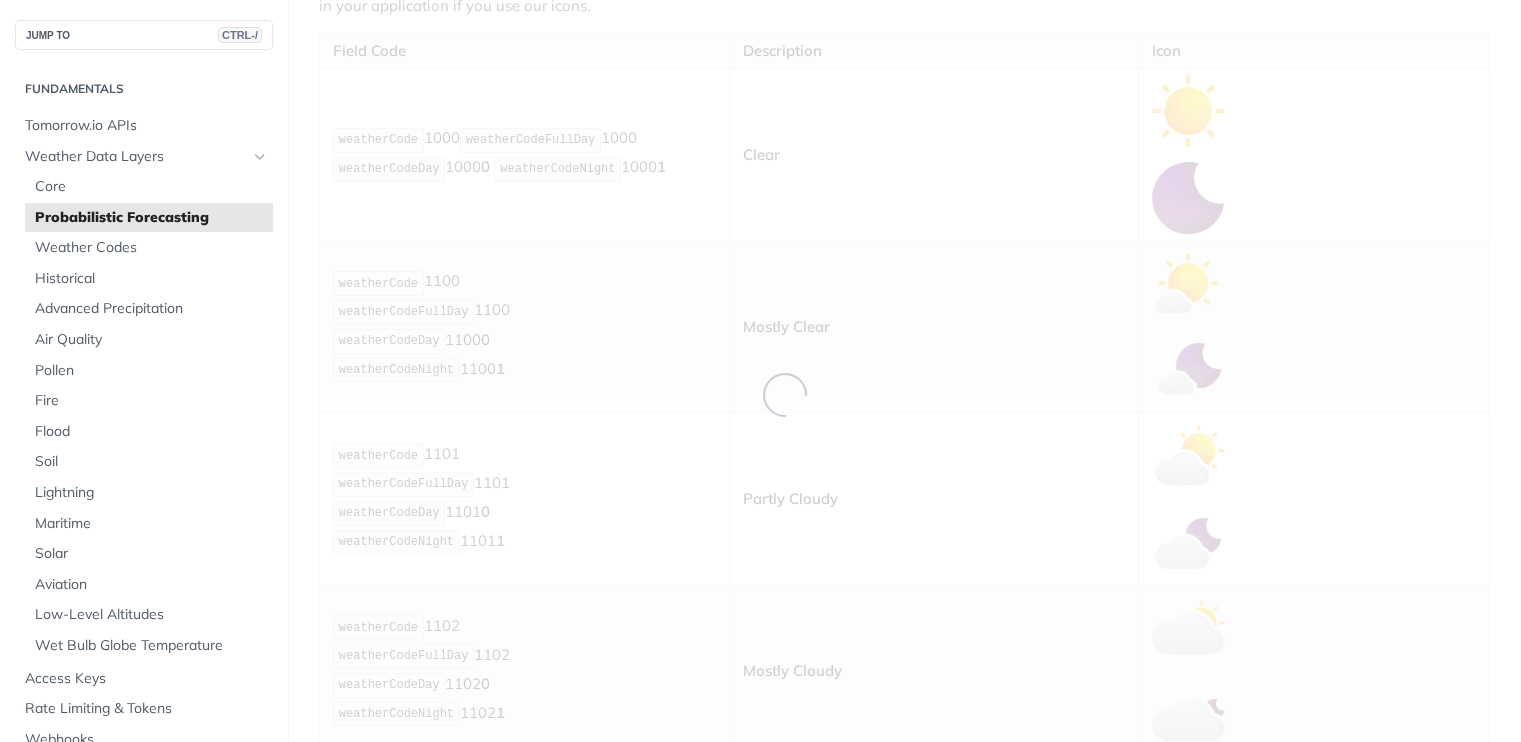 scroll, scrollTop: 44, scrollLeft: 0, axis: vertical 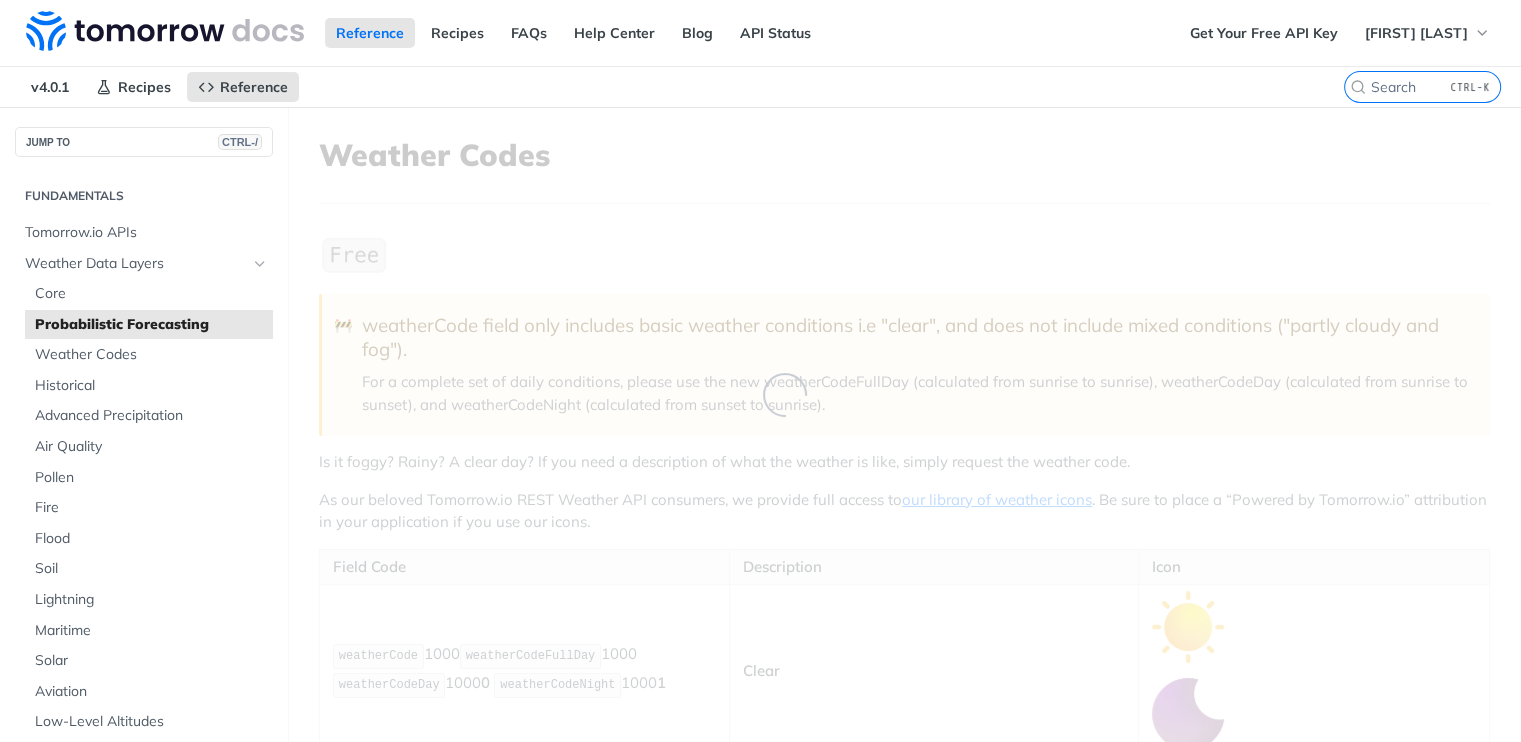 click on "Fundamentals Tomorrow.io APIs Weather Data Layers Core Probabilistic Forecasting Weather Codes Historical Advanced Precipitation Air Quality Pollen Fire Flood Soil Lightning Maritime Solar Aviation Low-Level Altitudes Wet Bulb Globe Temperature Access Keys Rate Limiting & Tokens Webhooks Versioning Formats Pagination Error Handling Tools & Libraries Postman Collection Sample Code Community Projects" at bounding box center (144, 596) 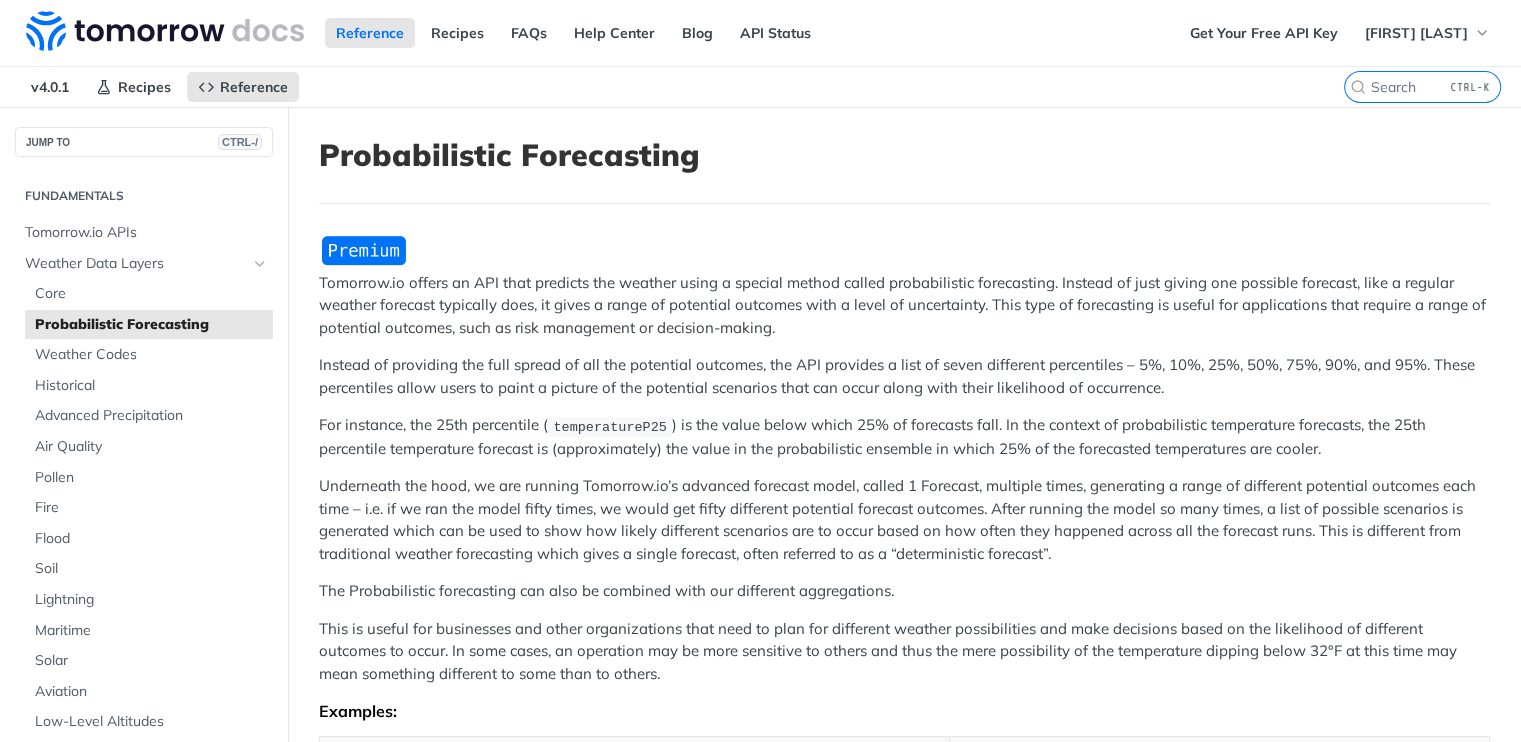 click on "Underneath the hood, we are running Tomorrow.io’s advanced forecast model, called 1 Forecast, multiple times, generating a range of different potential outcomes each time – i.e. if we ran the model fifty times, we would get fifty different potential forecast outcomes. After running the model so many times, a list of possible scenarios is generated which can be used to show how likely different scenarios are to occur based on how often they happened across all the forecast runs. This is different from traditional weather forecasting which gives a single forecast, often referred to as a “deterministic forecast”." at bounding box center [904, 520] 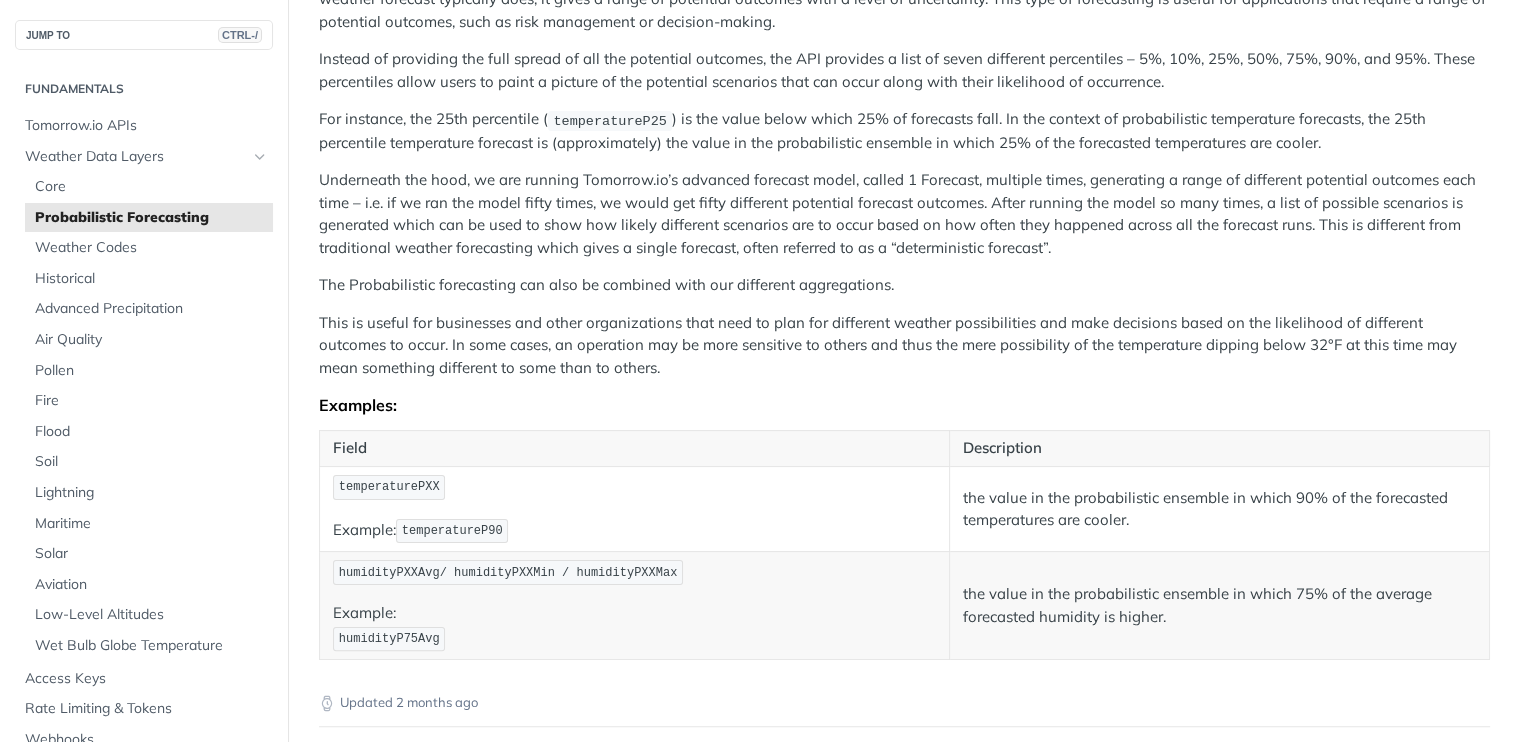 scroll, scrollTop: 265, scrollLeft: 0, axis: vertical 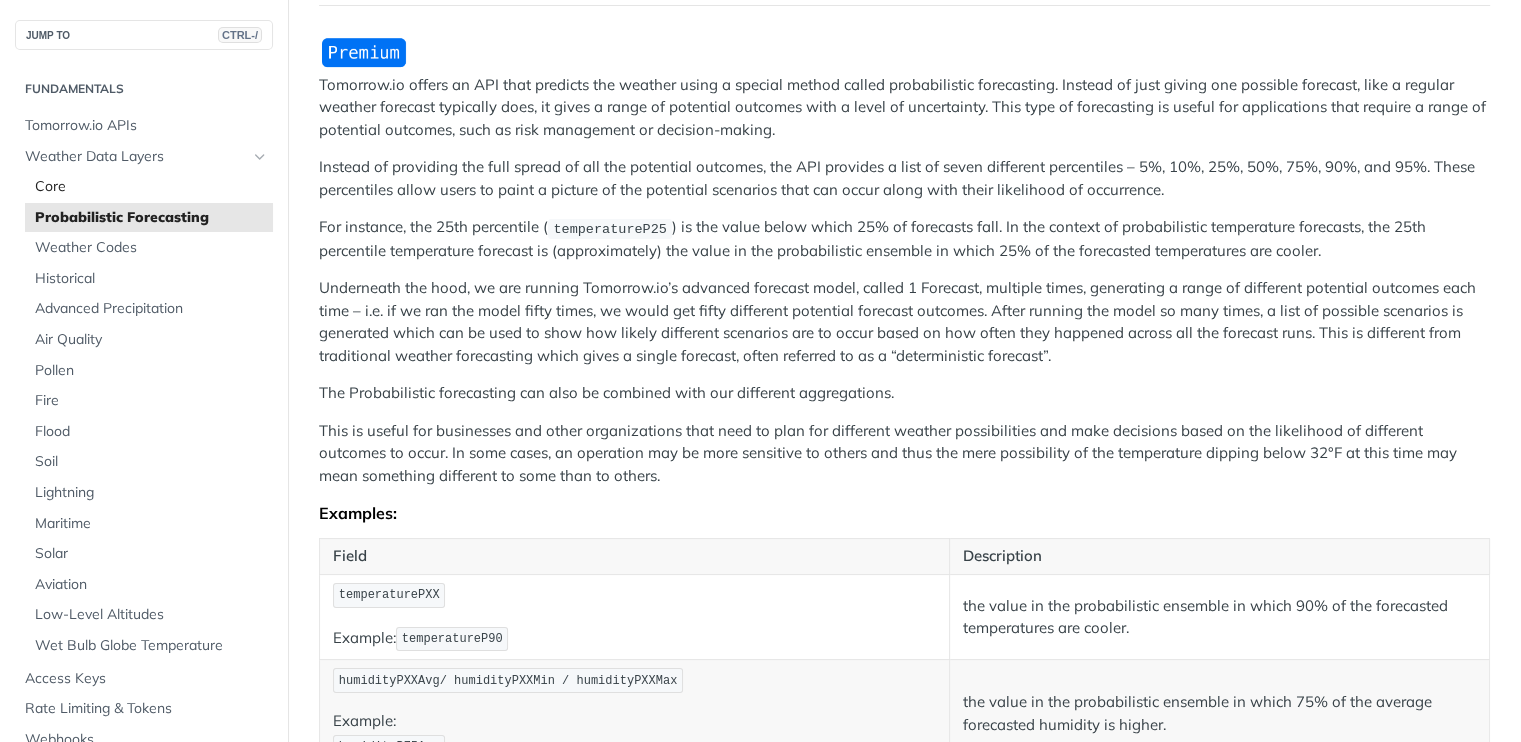 click on "Core" at bounding box center [149, 187] 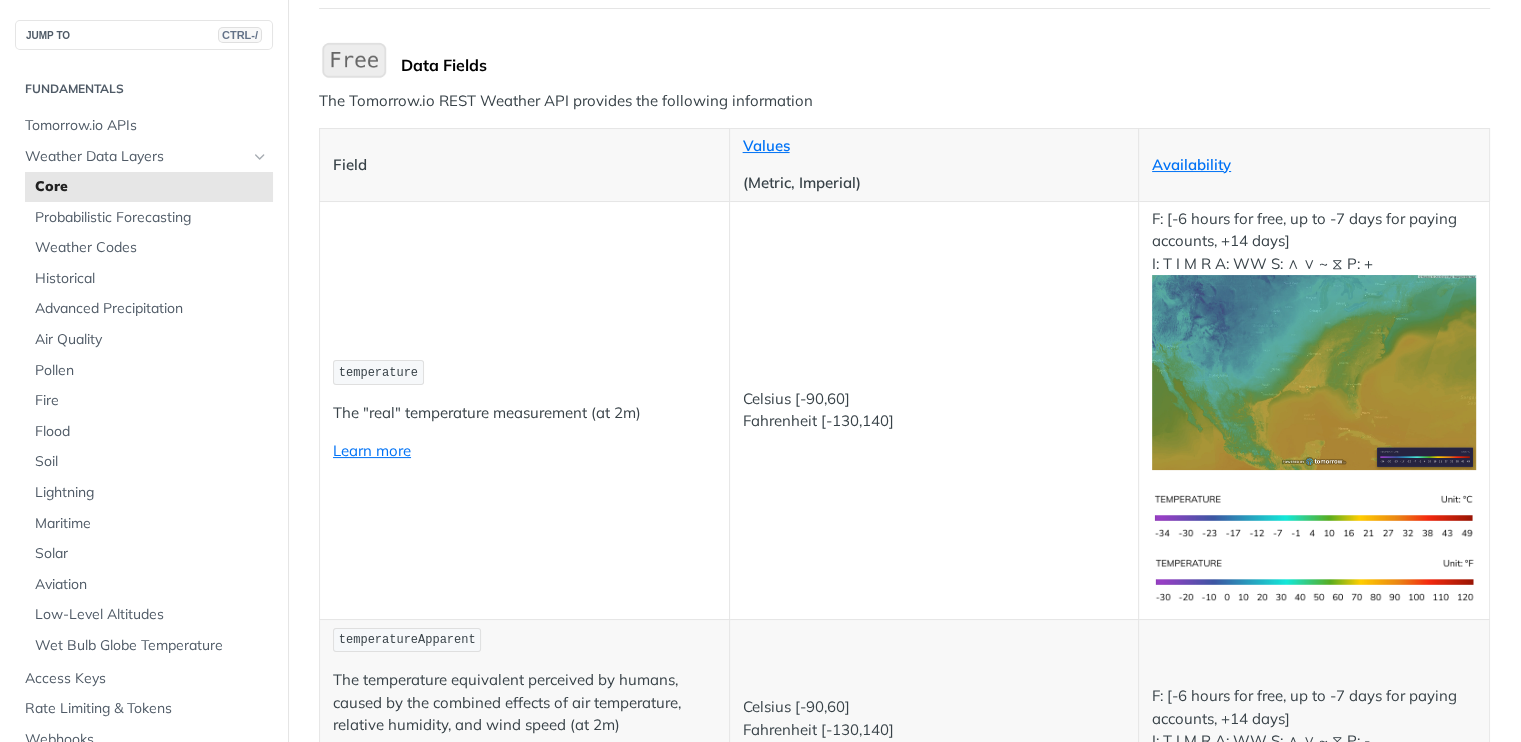 scroll, scrollTop: 196, scrollLeft: 0, axis: vertical 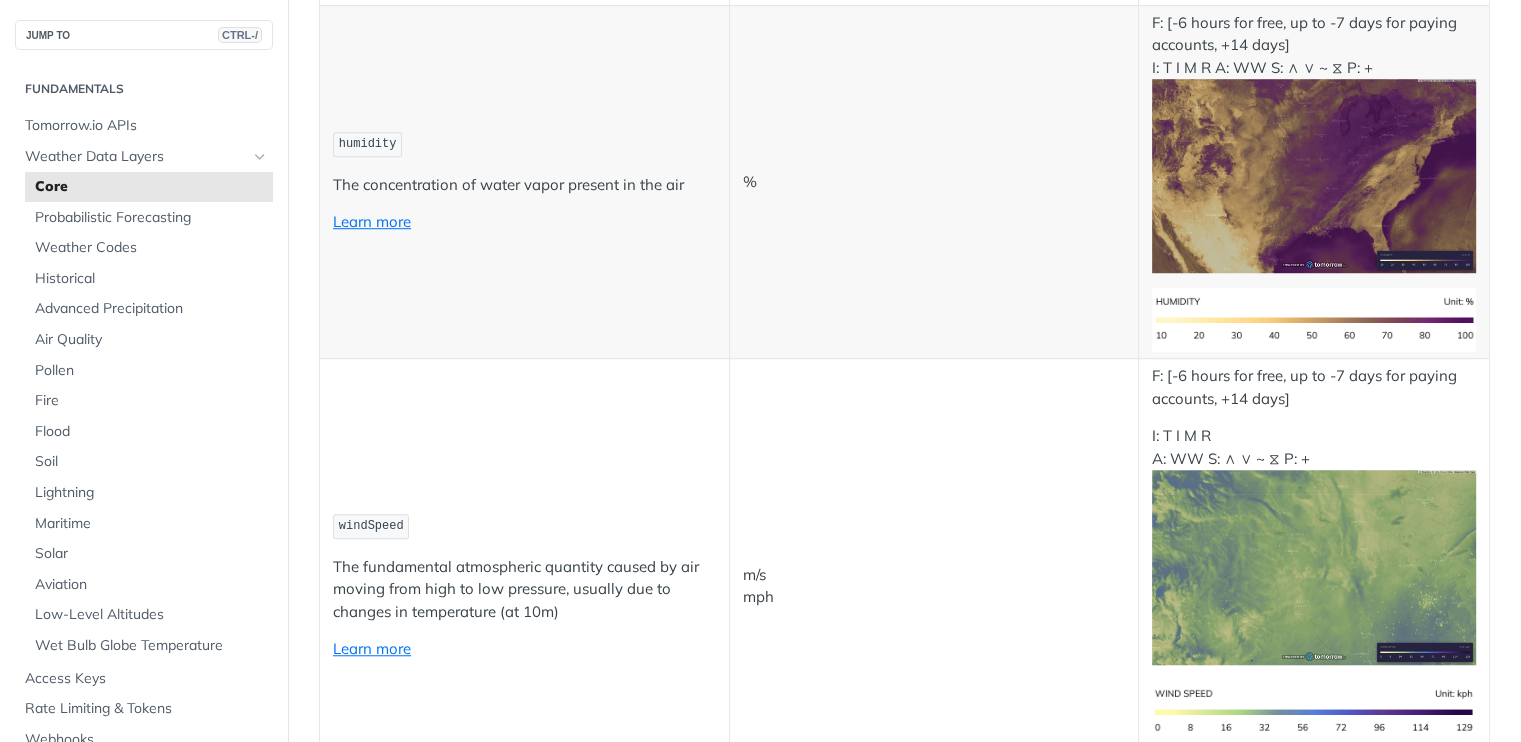 click on "windSpeed The fundamental atmospheric quantity caused by air moving from high to low pressure, usually due to changes in temperature (at 10m) Learn more" at bounding box center (525, 586) 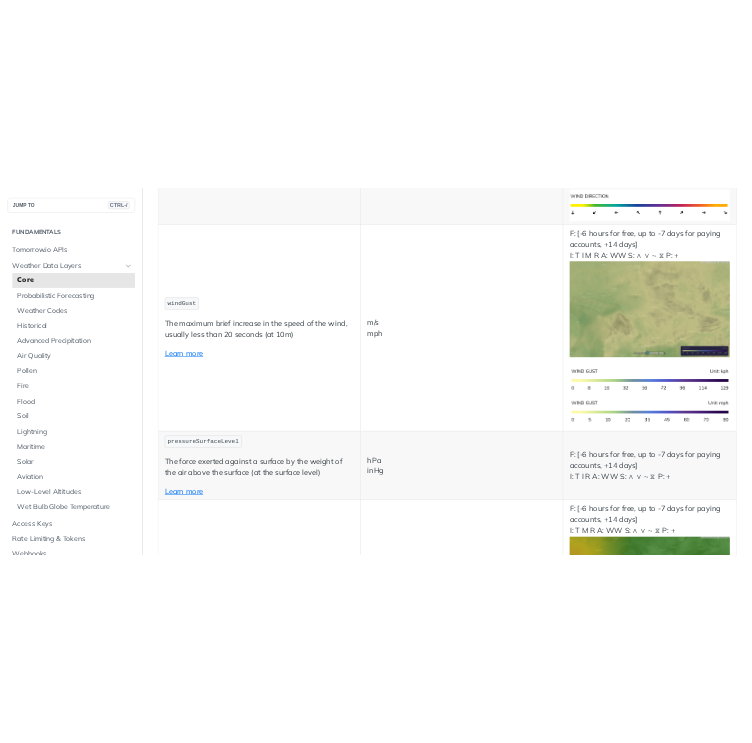 scroll, scrollTop: 2231, scrollLeft: 0, axis: vertical 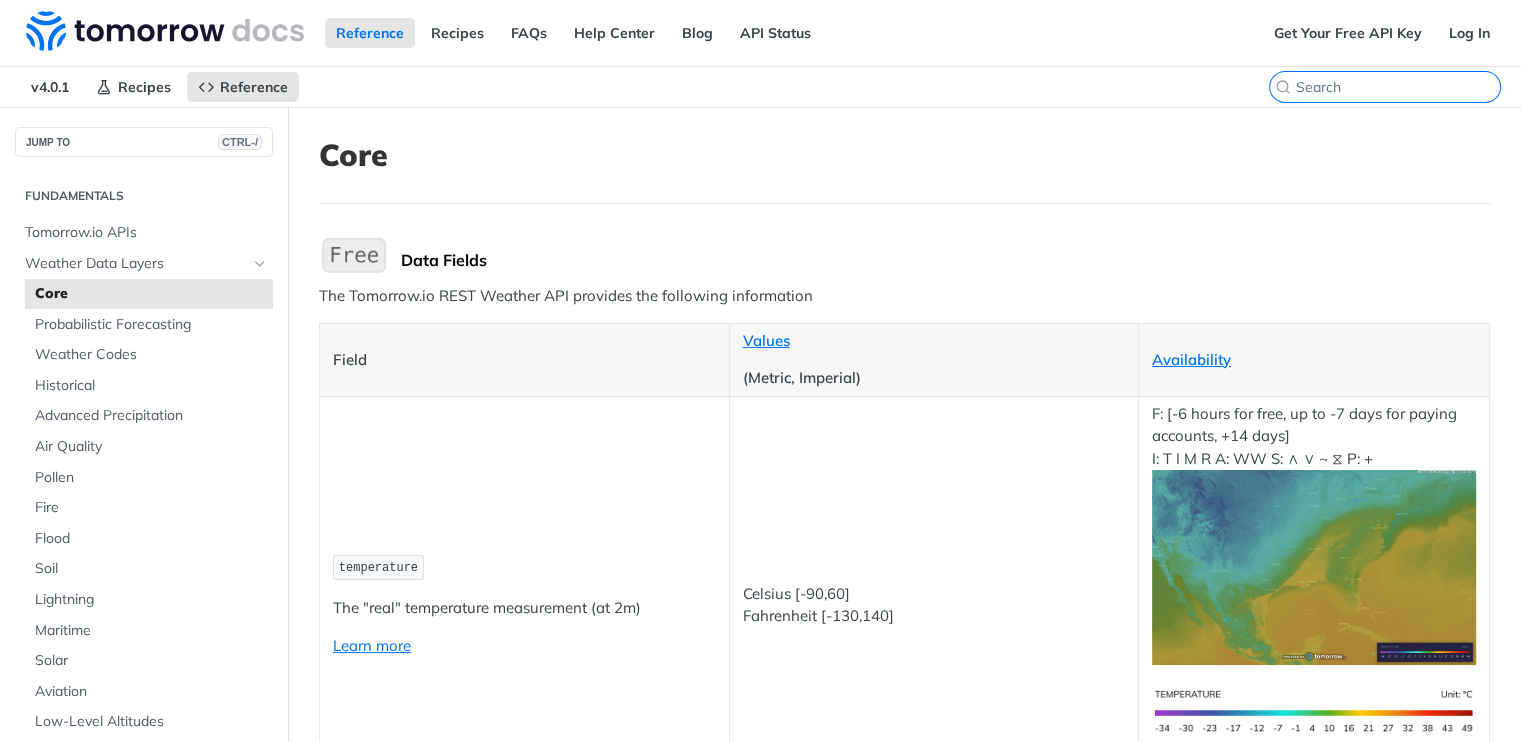 click at bounding box center (1398, 87) 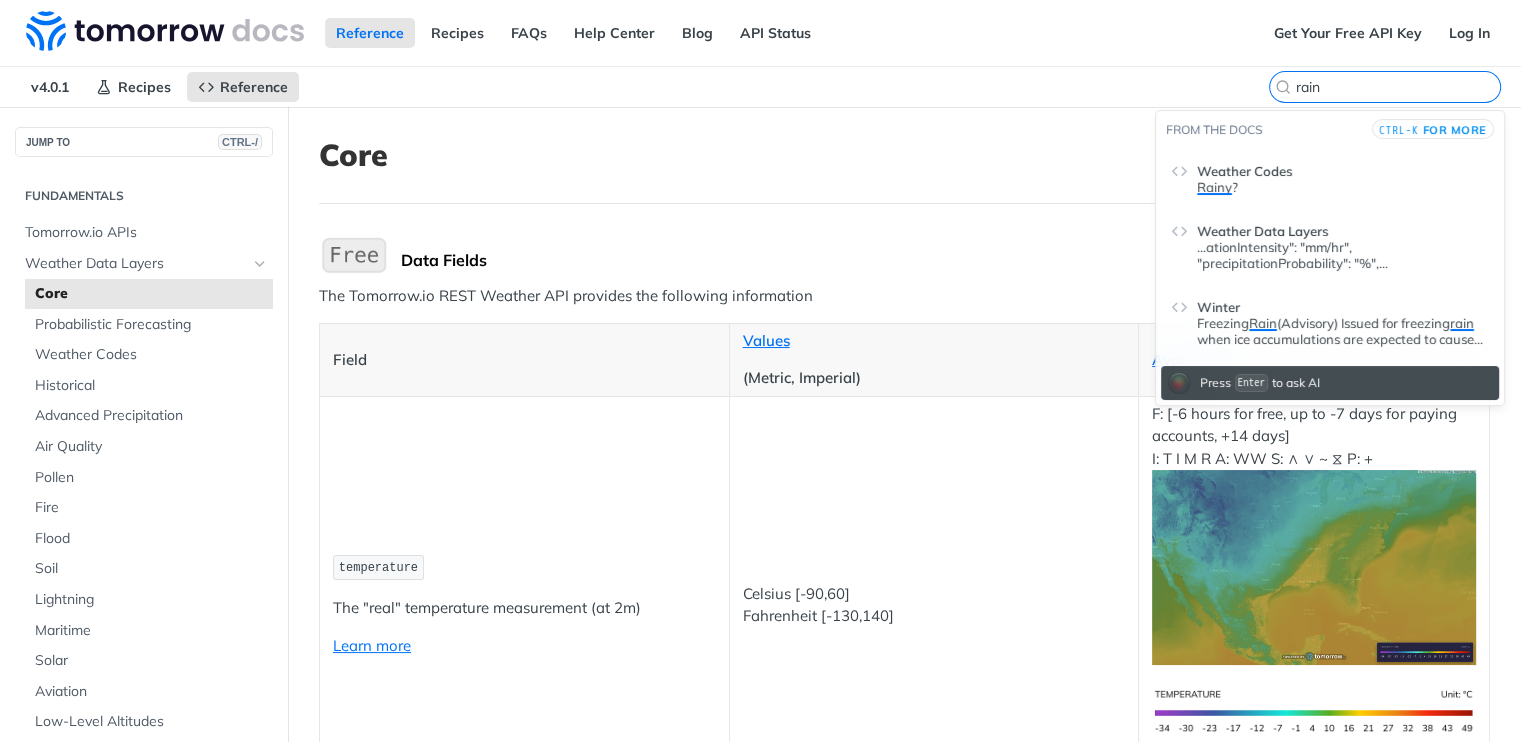 type on "rain" 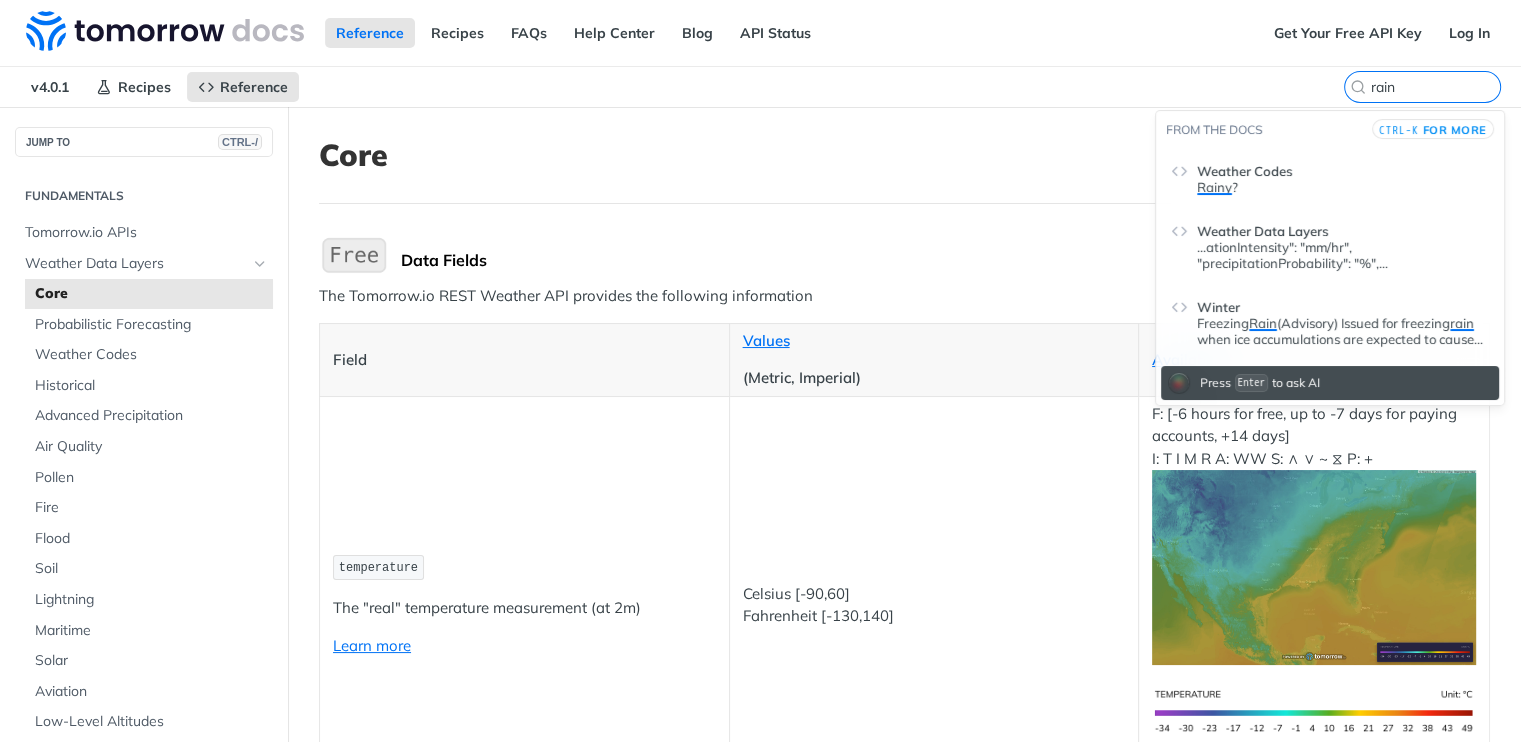 click on "Weather Codes" at bounding box center [1343, 167] 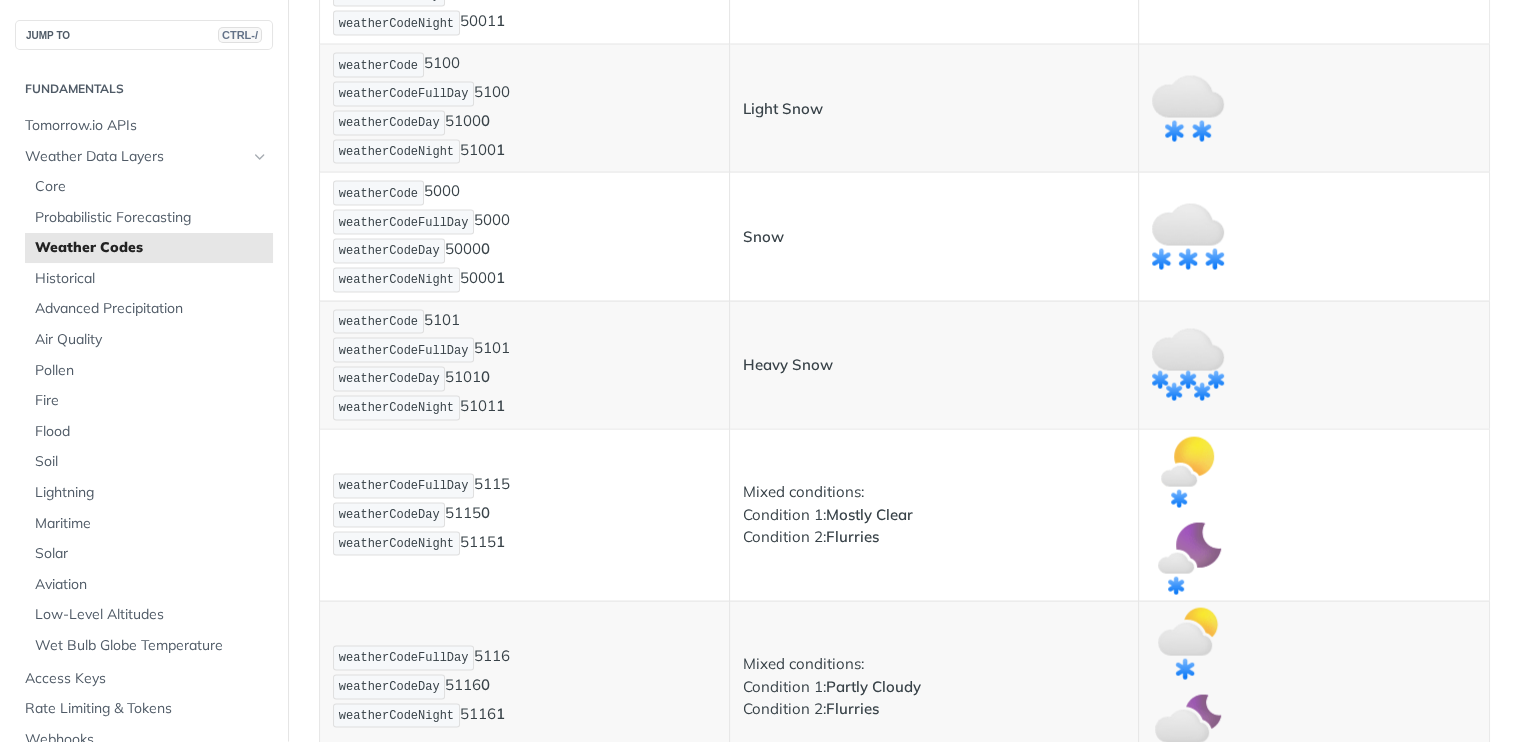 scroll, scrollTop: 3862, scrollLeft: 0, axis: vertical 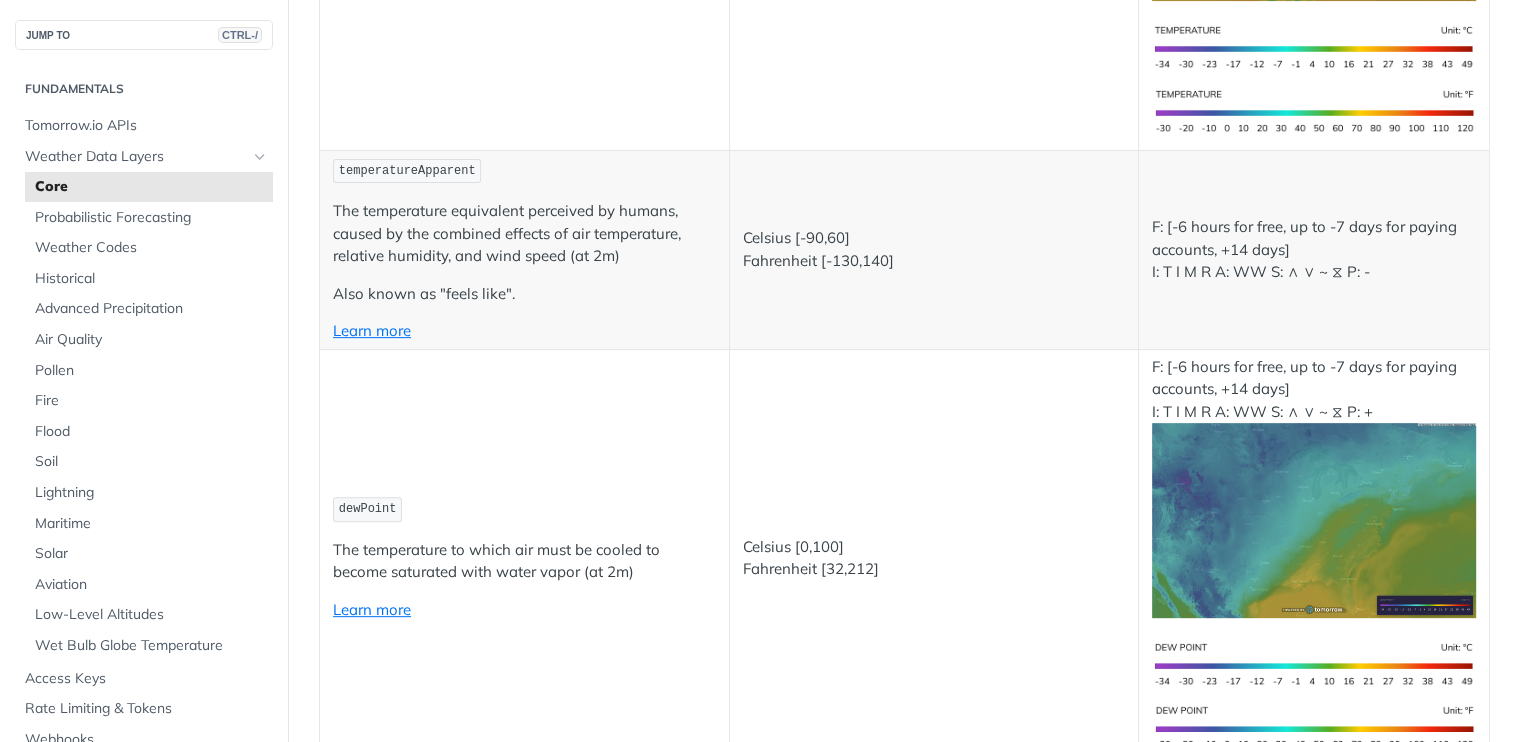 click on "Celsius [0,100]
Fahrenheit [32,212]" at bounding box center [934, 558] 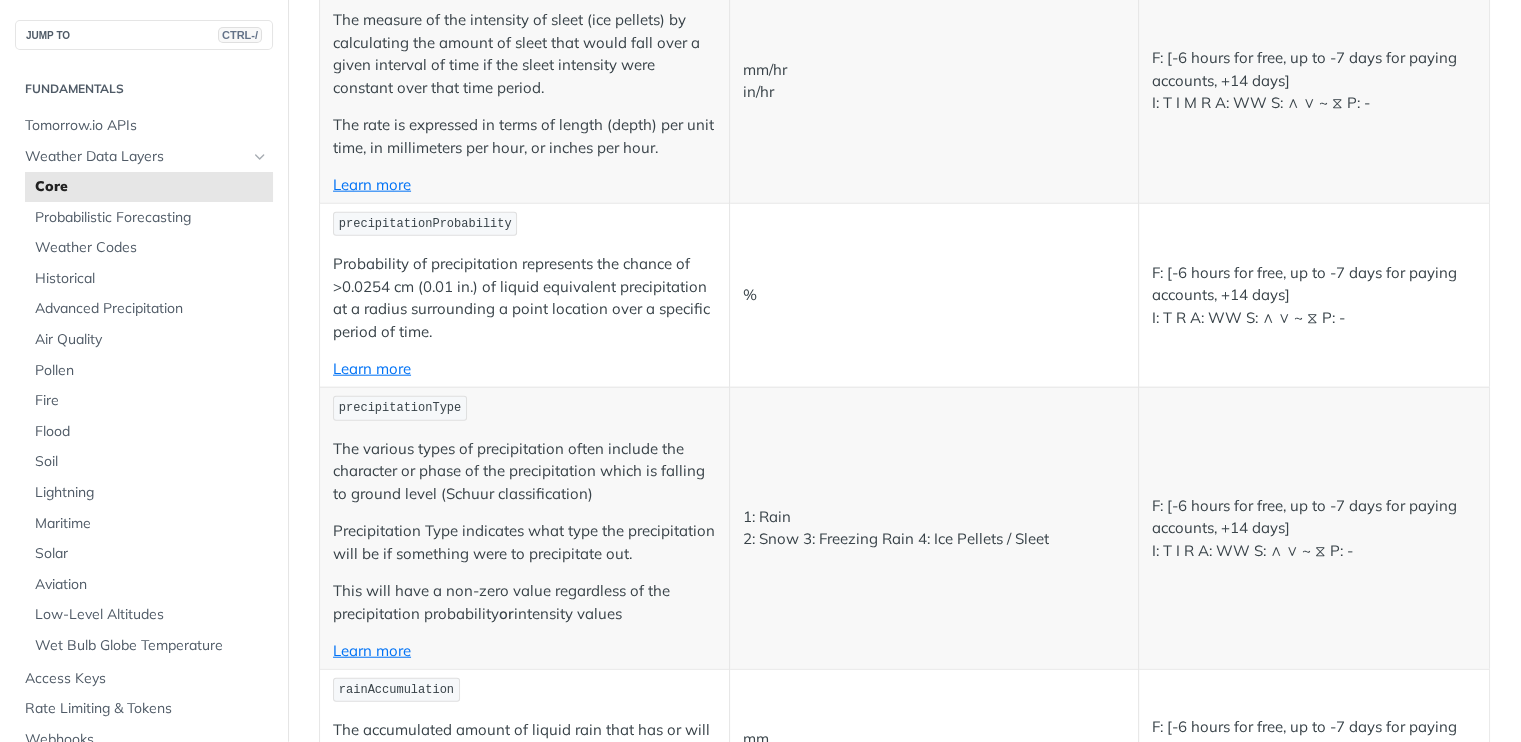 scroll, scrollTop: 4811, scrollLeft: 0, axis: vertical 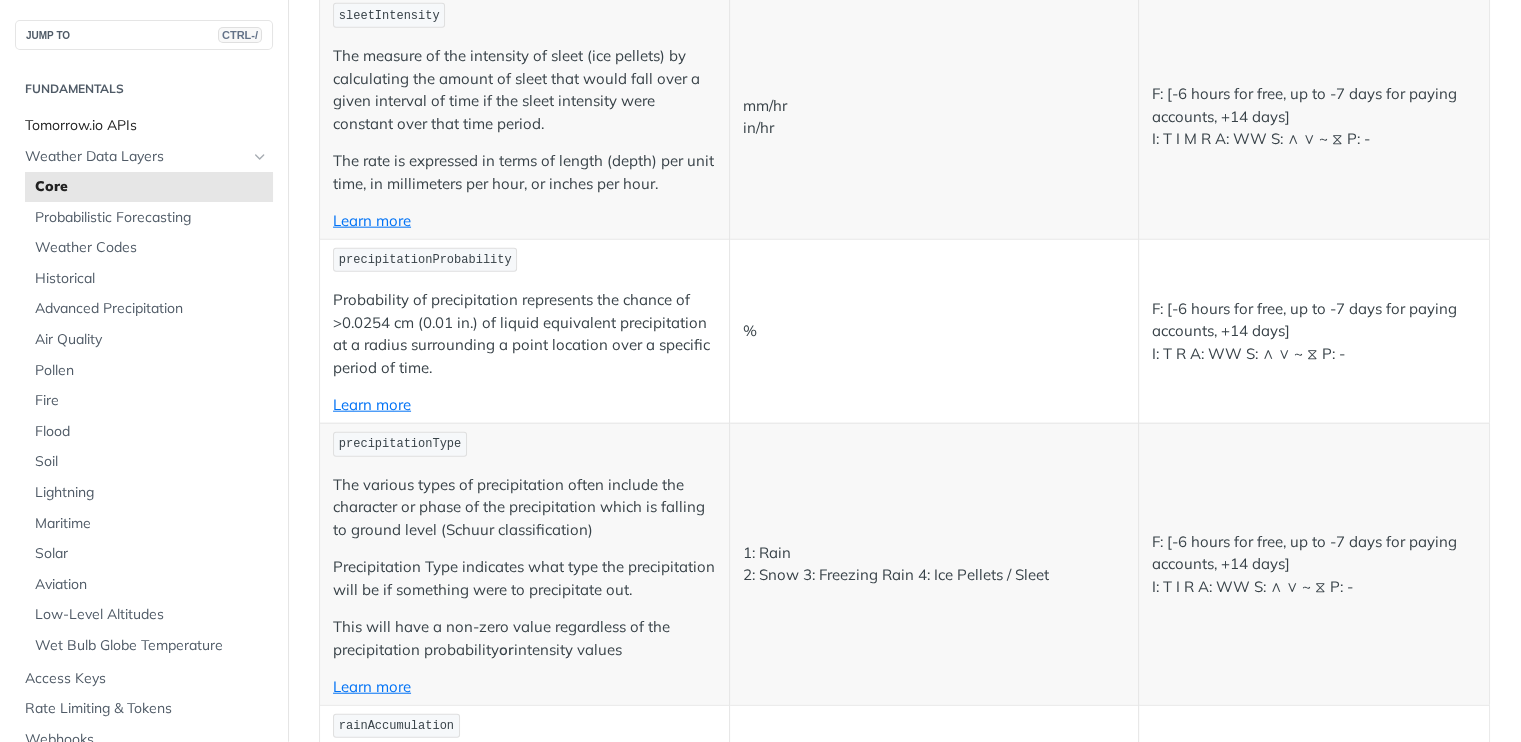 click on "Tomorrow.io APIs" at bounding box center (146, 126) 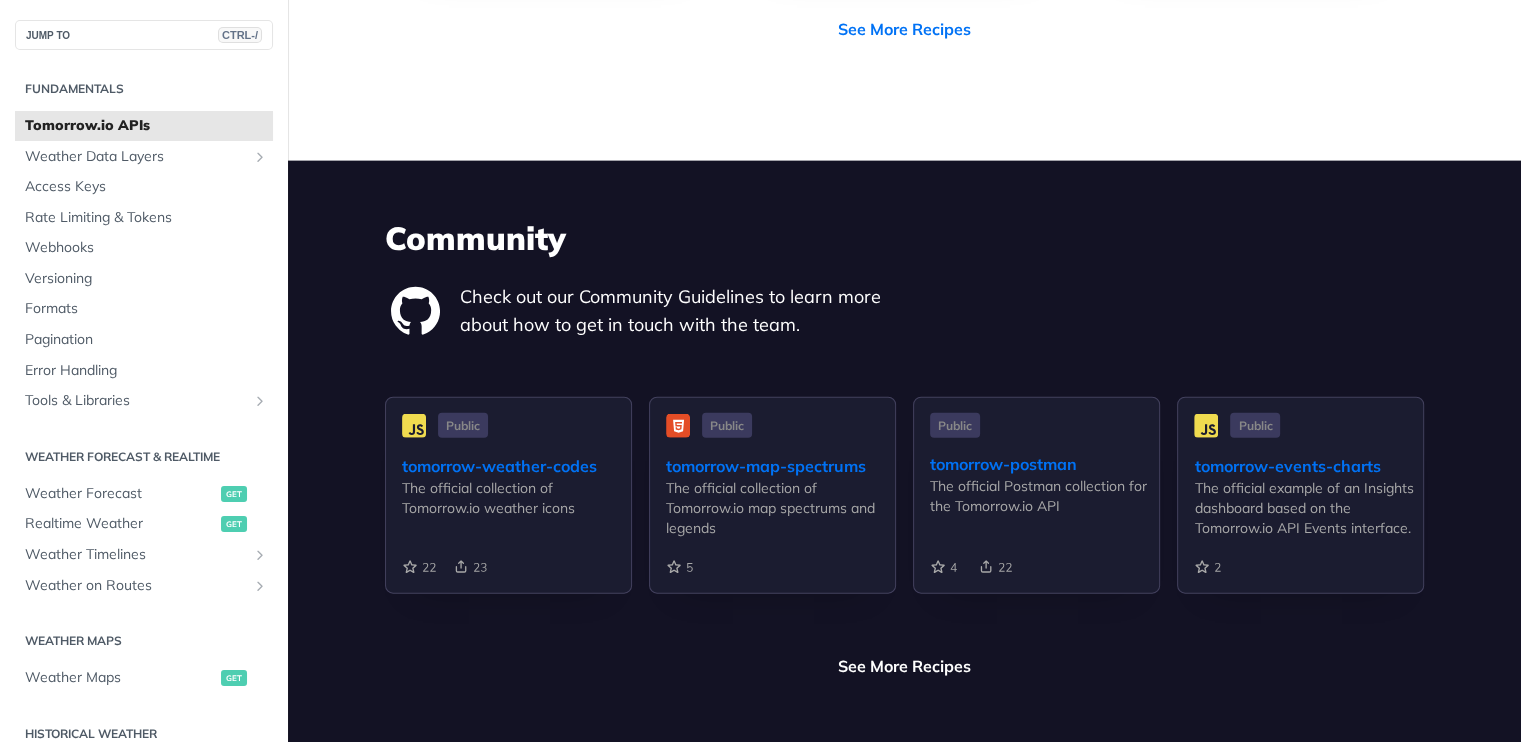 scroll, scrollTop: 4492, scrollLeft: 0, axis: vertical 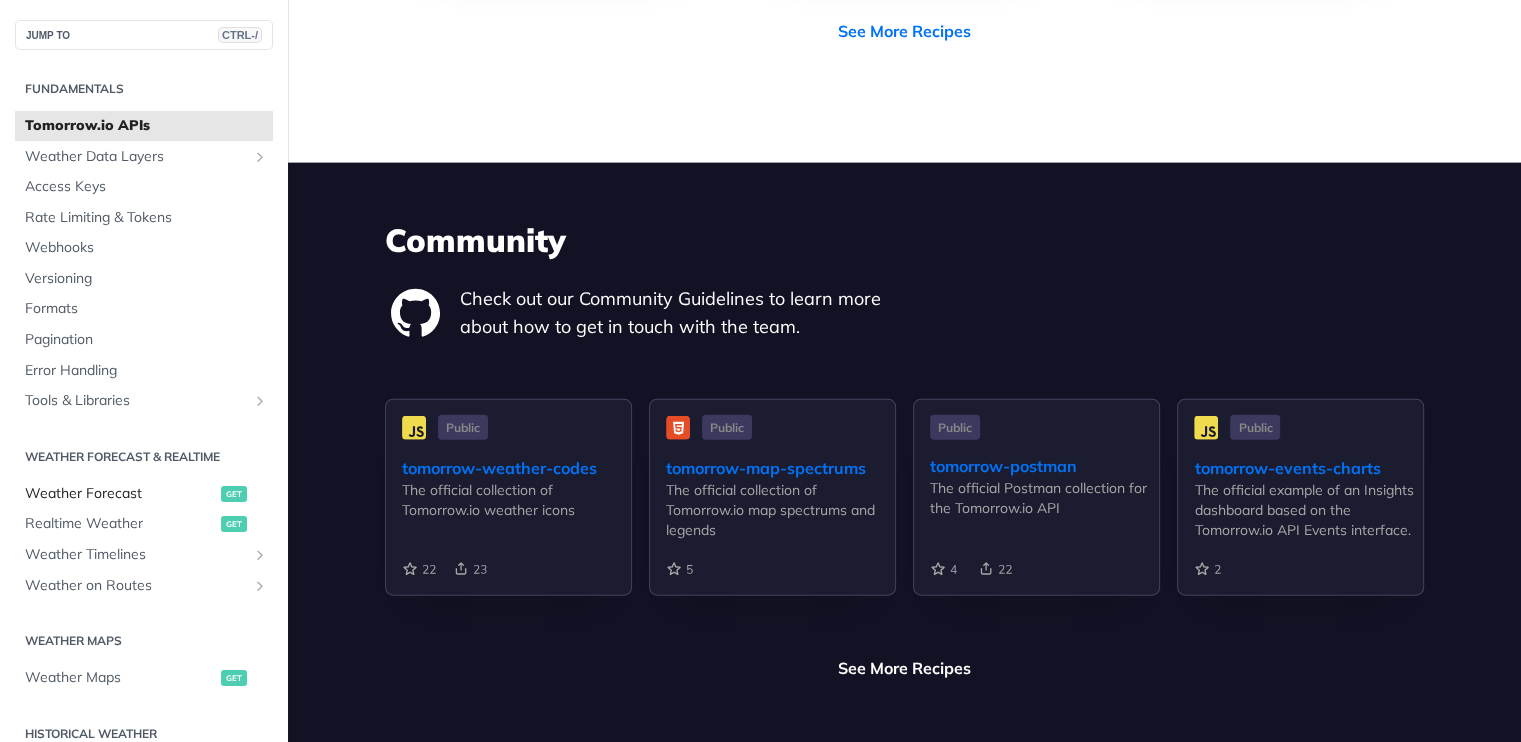 click on "Weather Forecast" at bounding box center [120, 494] 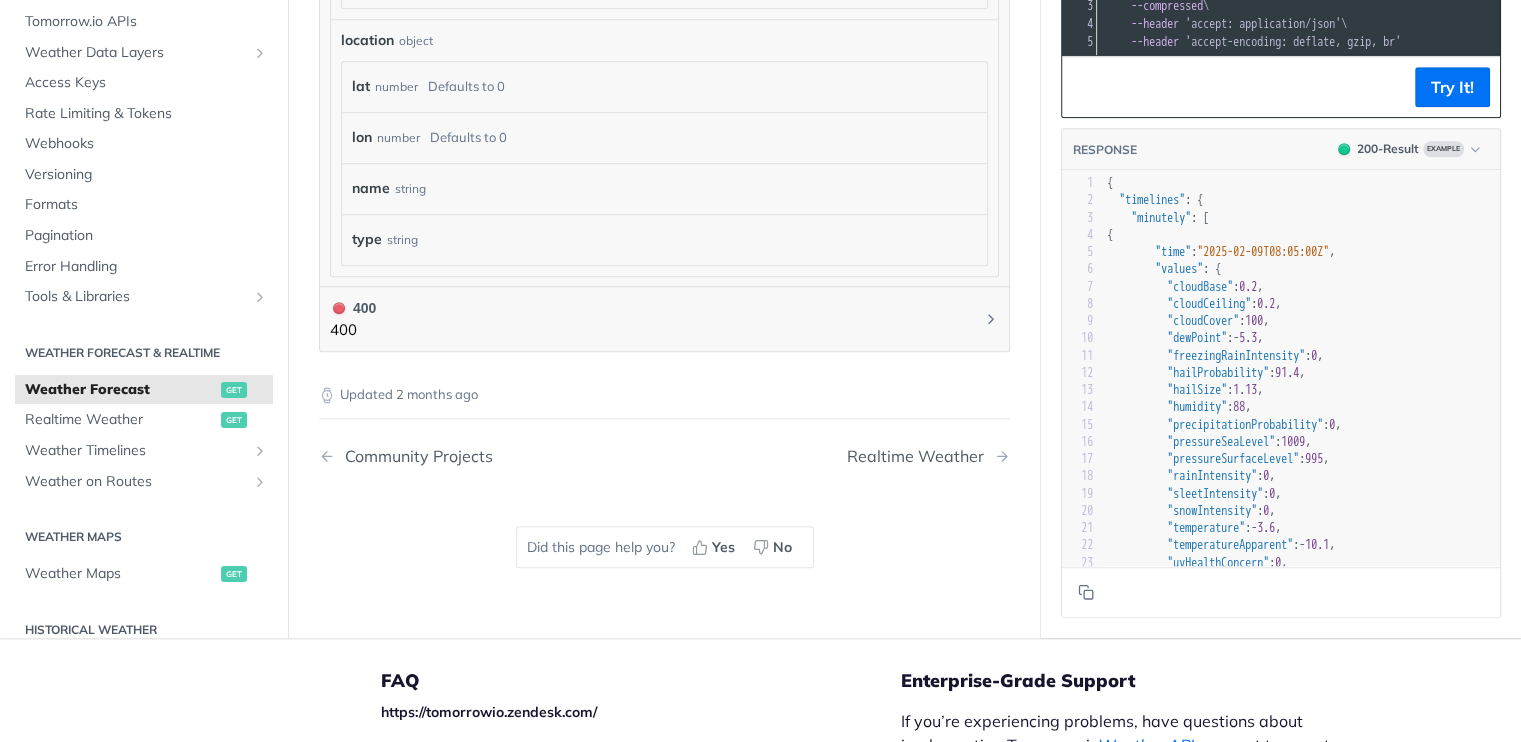 scroll, scrollTop: 1928, scrollLeft: 0, axis: vertical 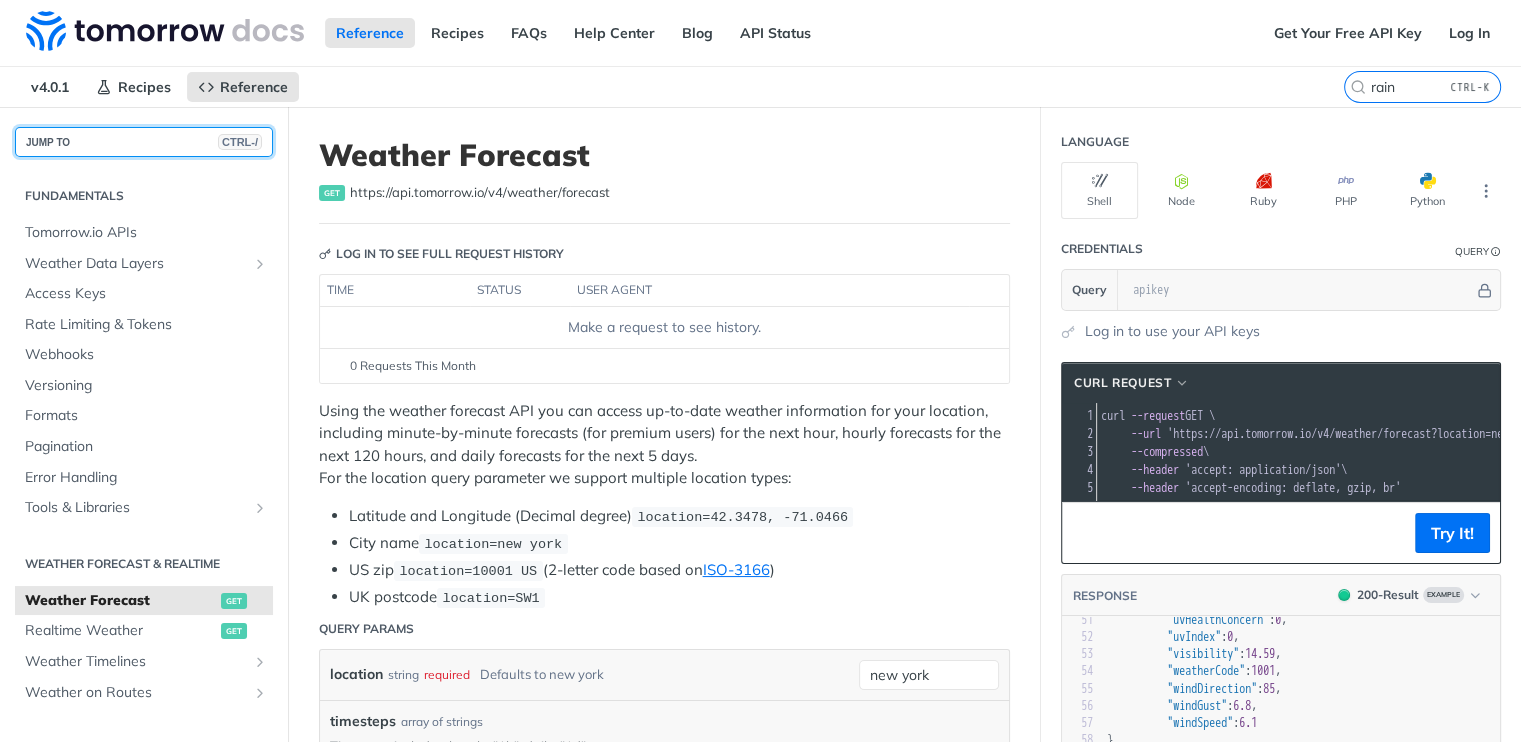 click on "JUMP TO CTRL-/" at bounding box center (144, 142) 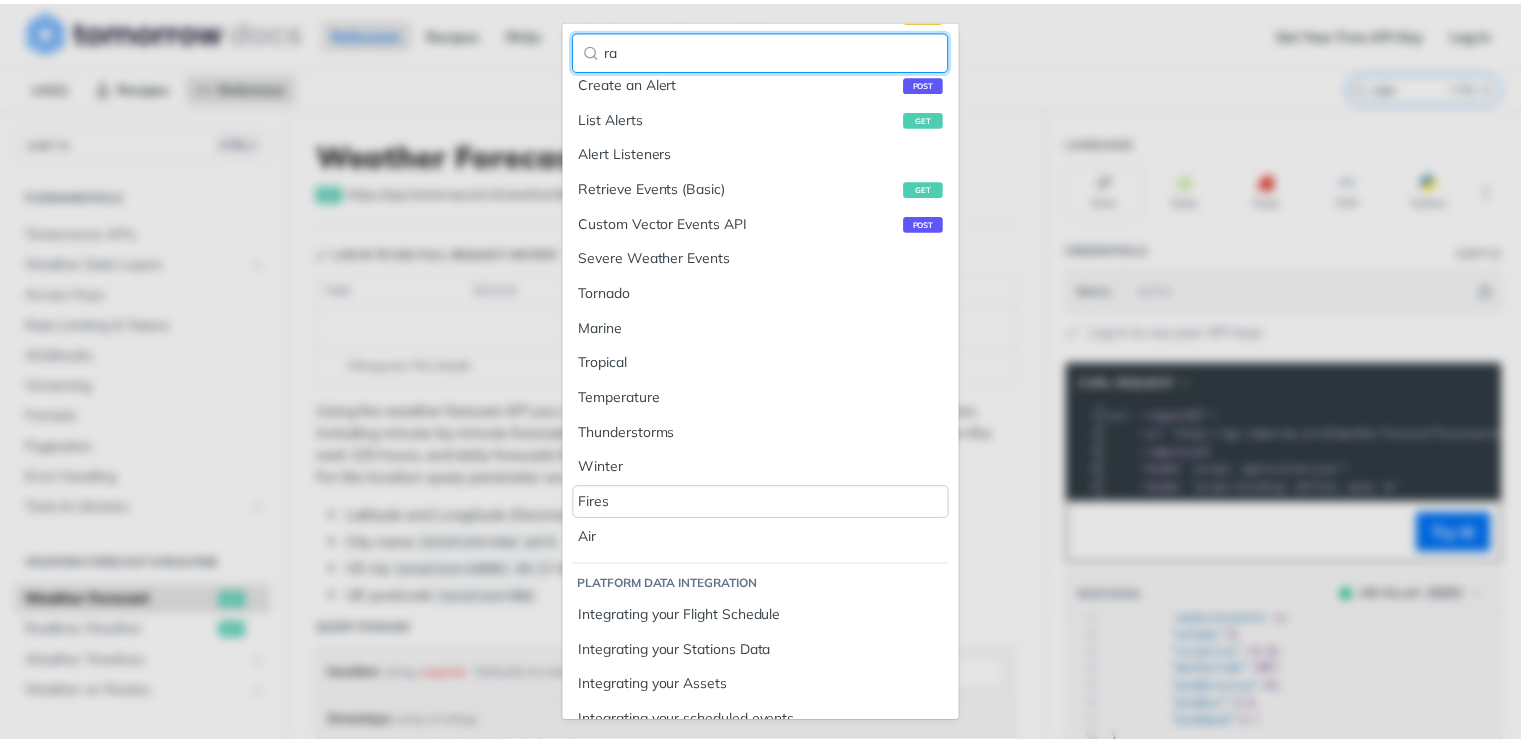 scroll, scrollTop: 0, scrollLeft: 0, axis: both 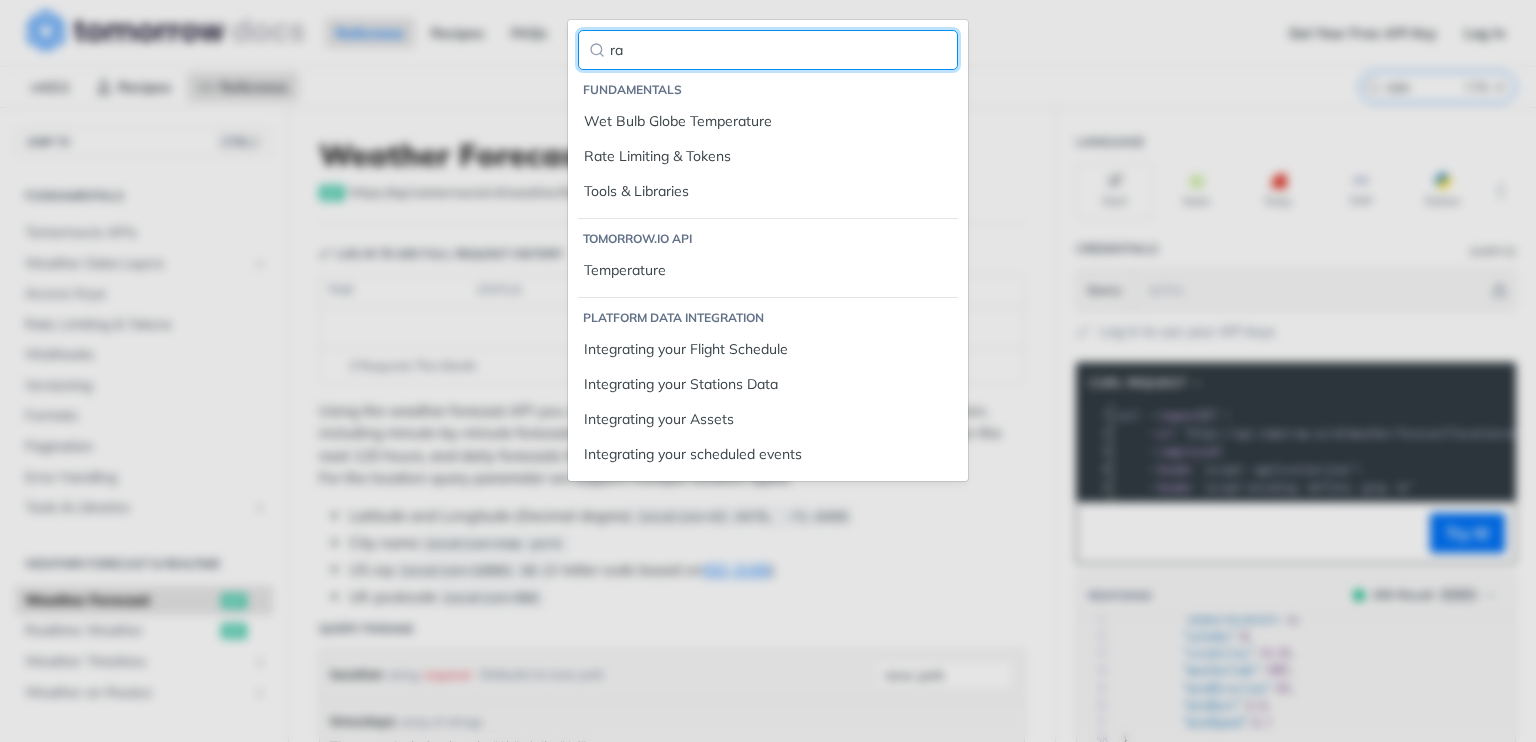 type on "r" 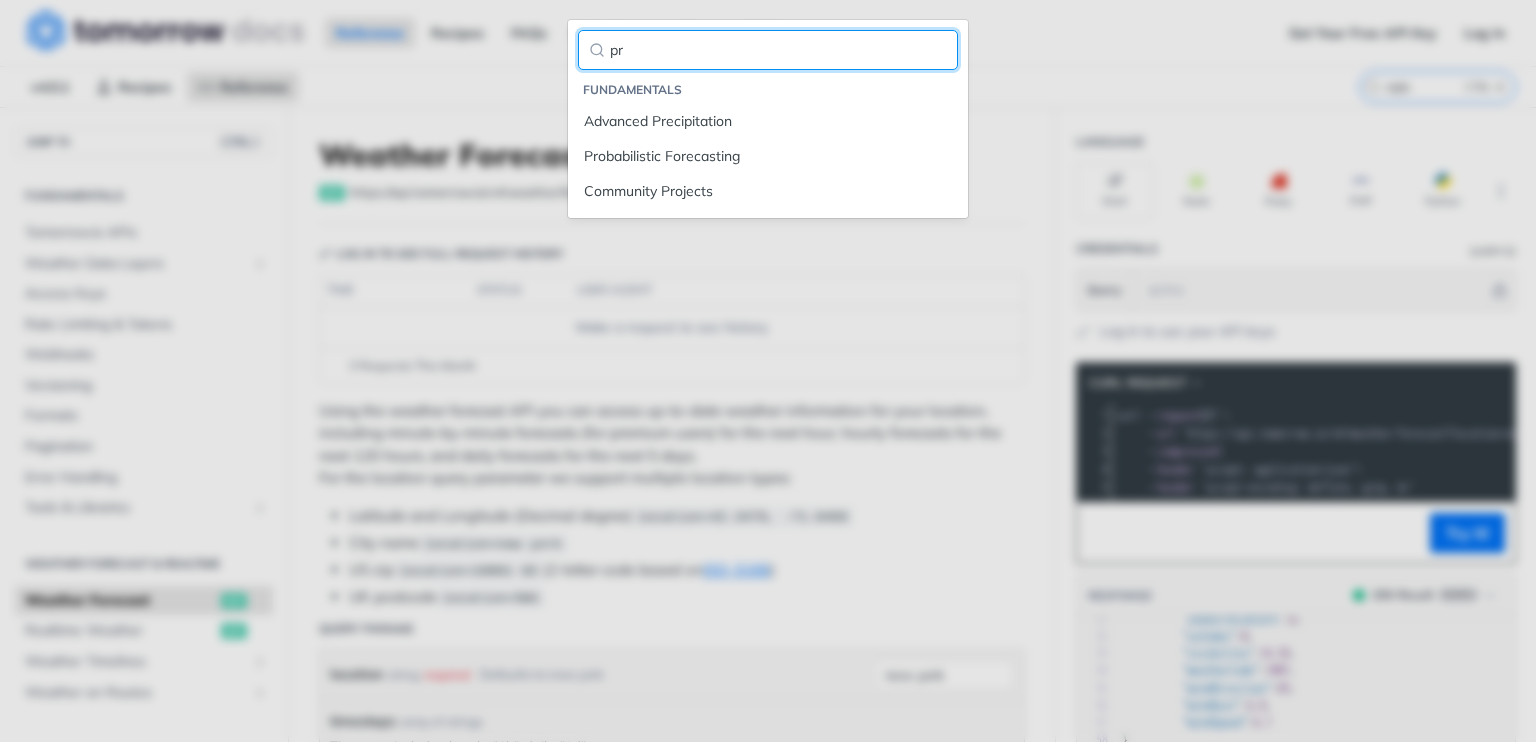 type on "pre" 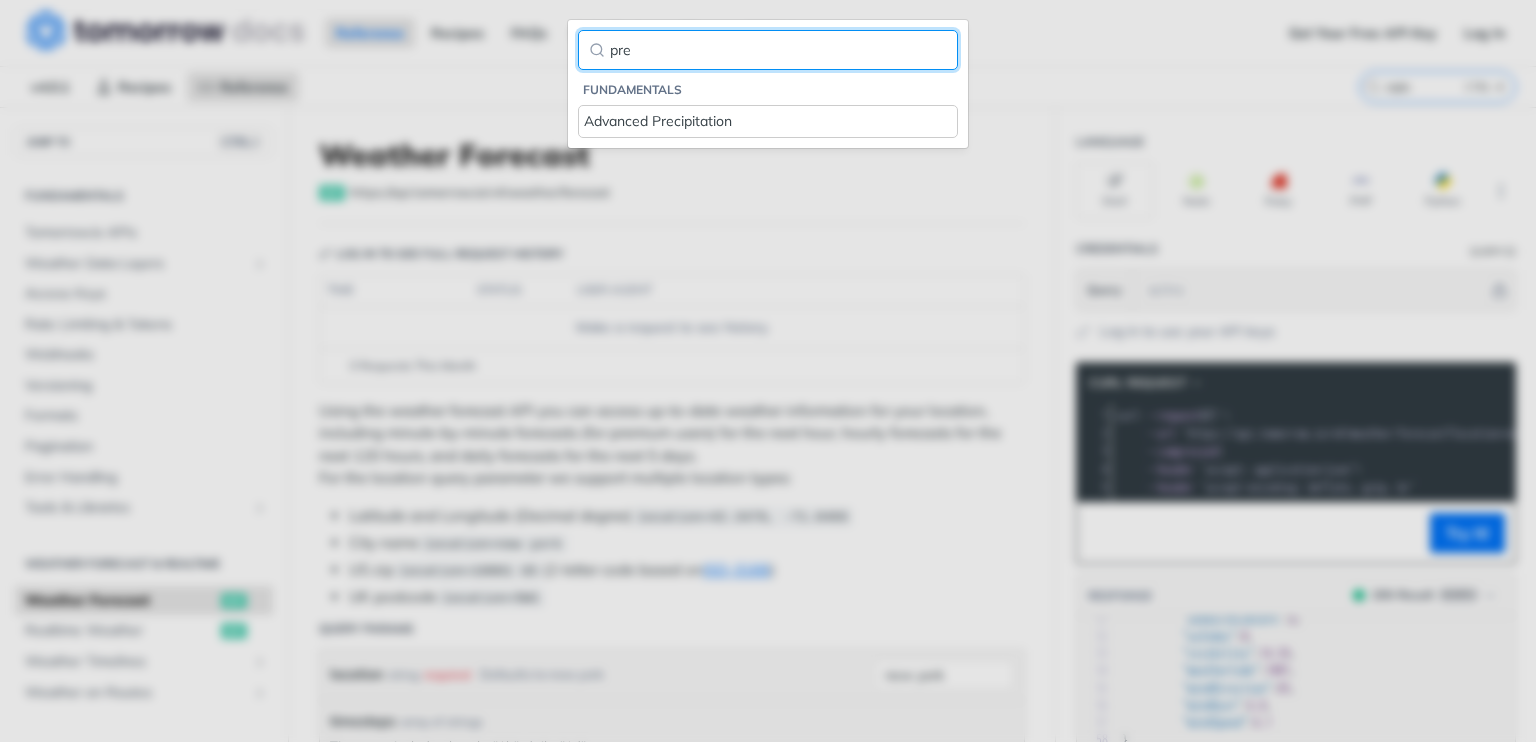 type 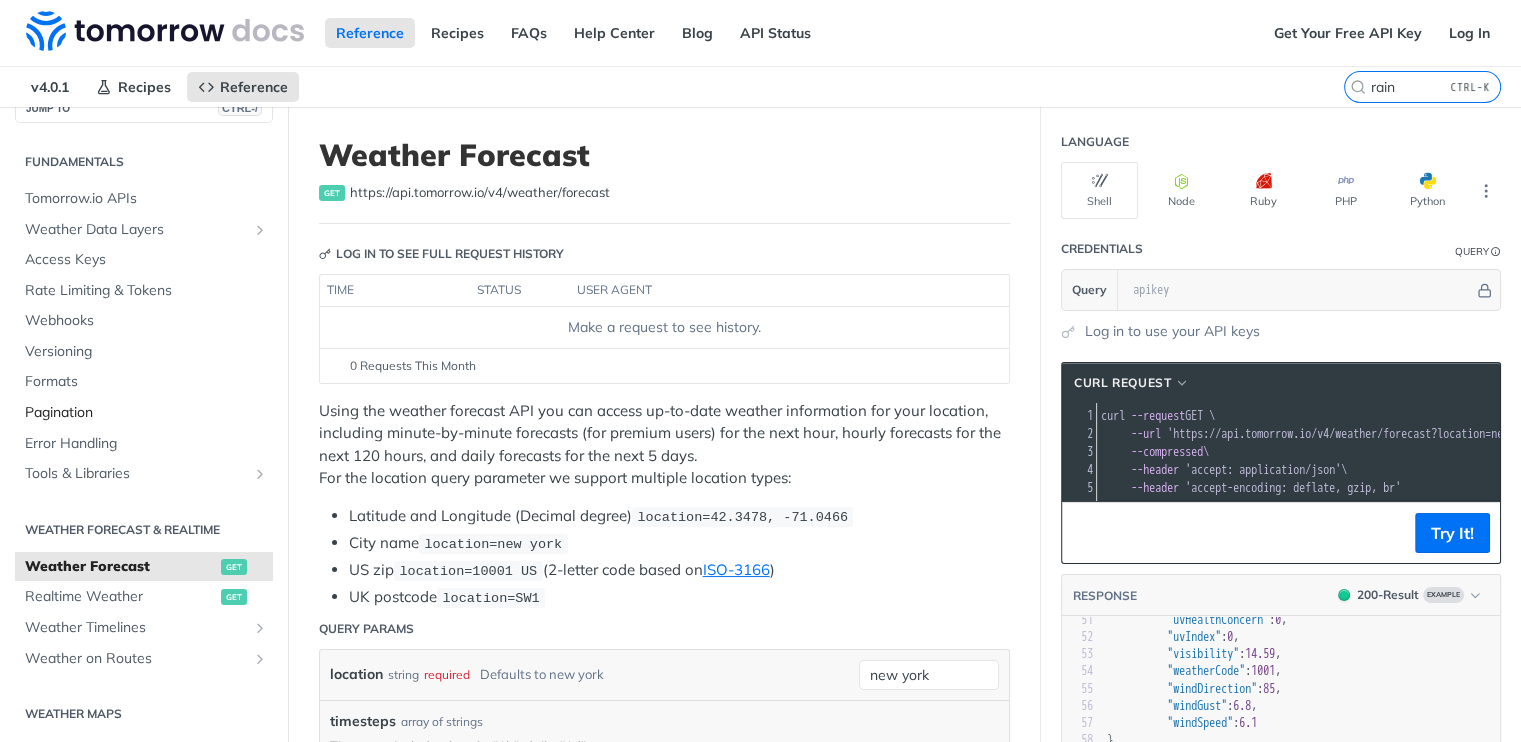 scroll, scrollTop: 0, scrollLeft: 0, axis: both 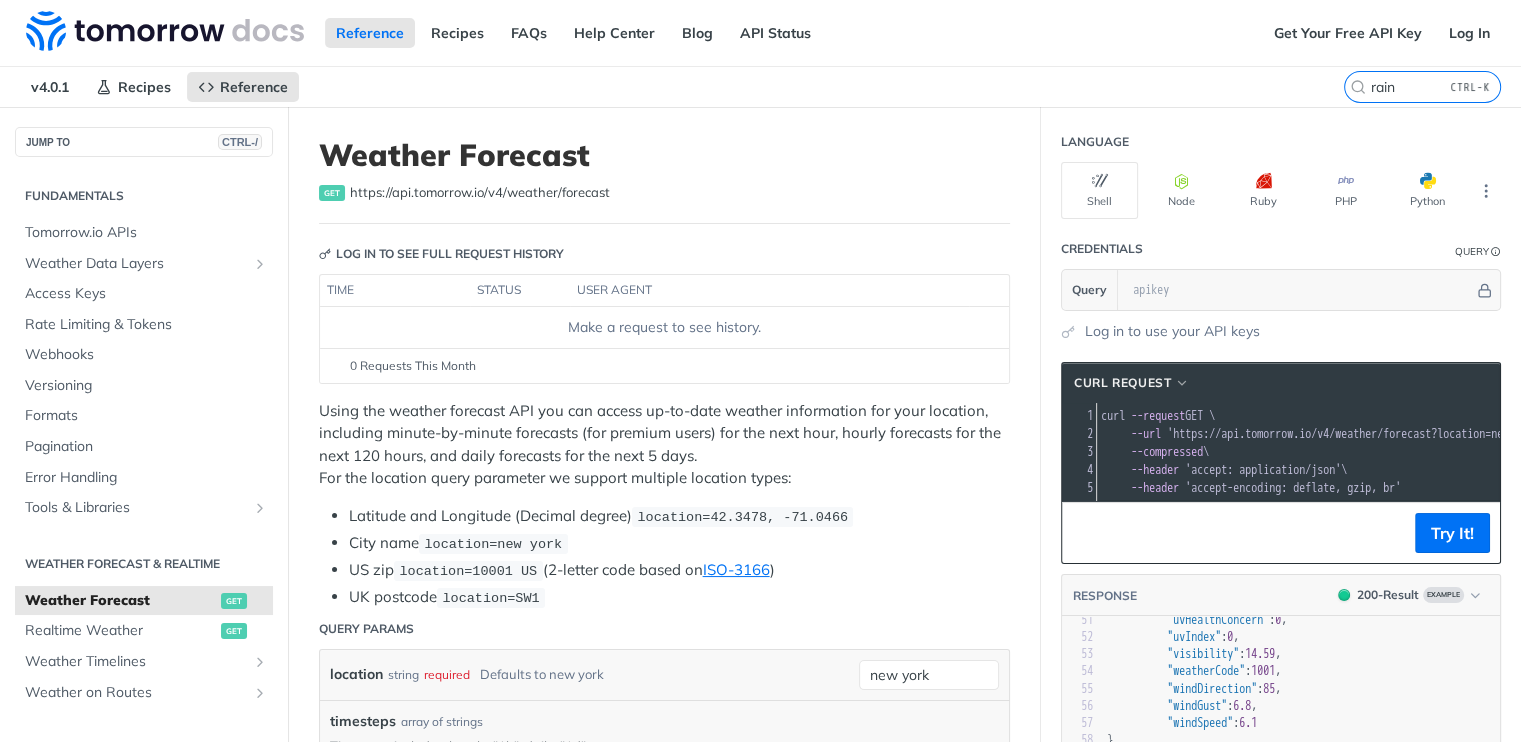 click on "Fundamentals Tomorrow.io APIs Weather Data Layers Core Probabilistic Forecasting Weather Codes Historical Advanced Precipitation Air Quality Pollen Fire Flood Soil Lightning Maritime Solar Aviation Low-Level Altitudes Wet Bulb Globe Temperature Access Keys Rate Limiting & Tokens Webhooks Versioning Formats Pagination Error Handling Tools & Libraries Postman Collection Sample Code Community Projects Weather Forecast & realtime Weather Forecast get Realtime Weather get Weather Timelines Retrieve Timelines post Weather on Routes Retrieve a Route post Weather Maps Weather Maps get Historical Weather Weather Recent History get Historical API Retrieve Historical Weather post Historical Climate Normals Retrieve Climate Normals post Tomorrow.io API Locations API List Locations get Create a Location post Retrieve a Location get Update a Location put Delete a Location delete Add Location Tags post Remove Location Tags post Insights API Templates List Insights get Create an Insight post Retrieve an Insight get put post" at bounding box center [144, 811] 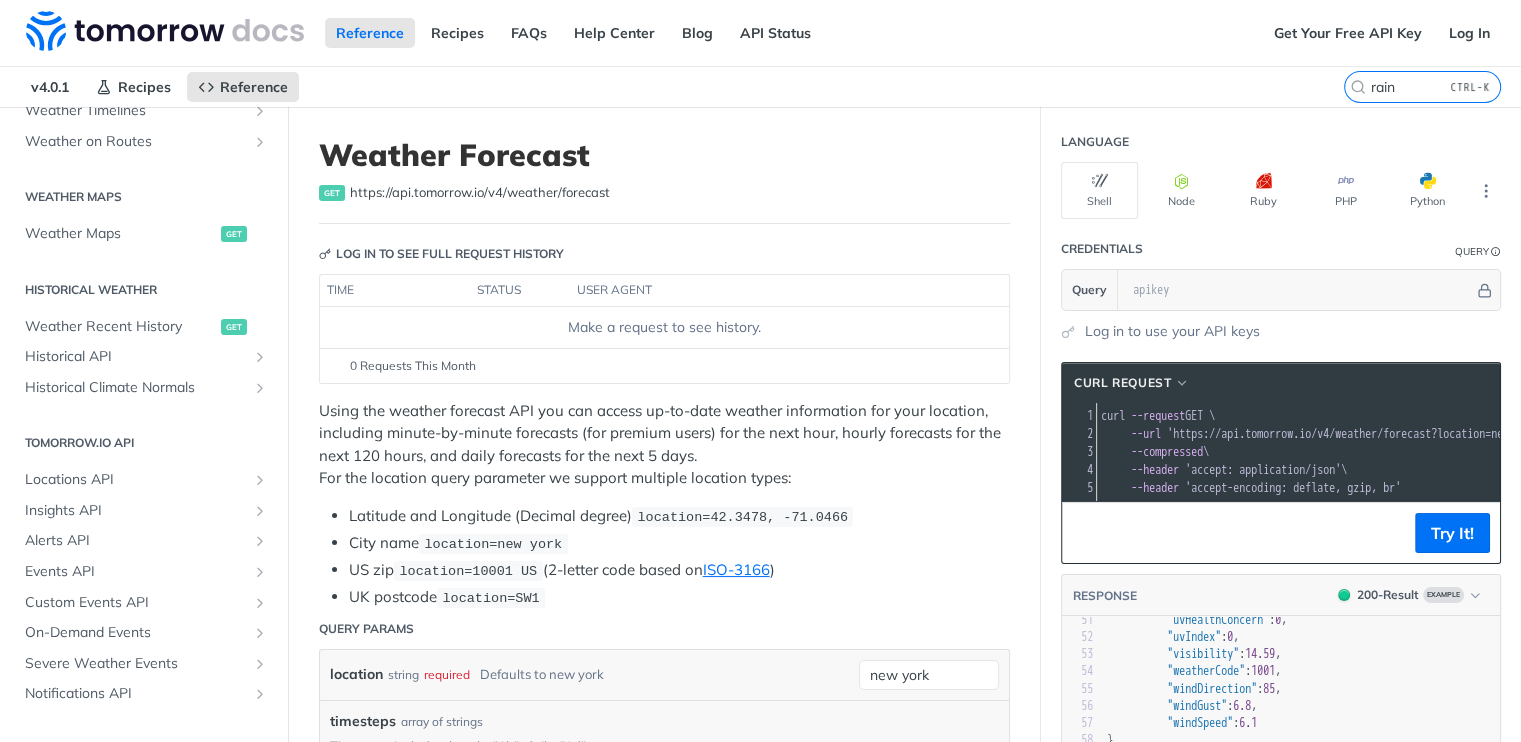 scroll, scrollTop: 616, scrollLeft: 0, axis: vertical 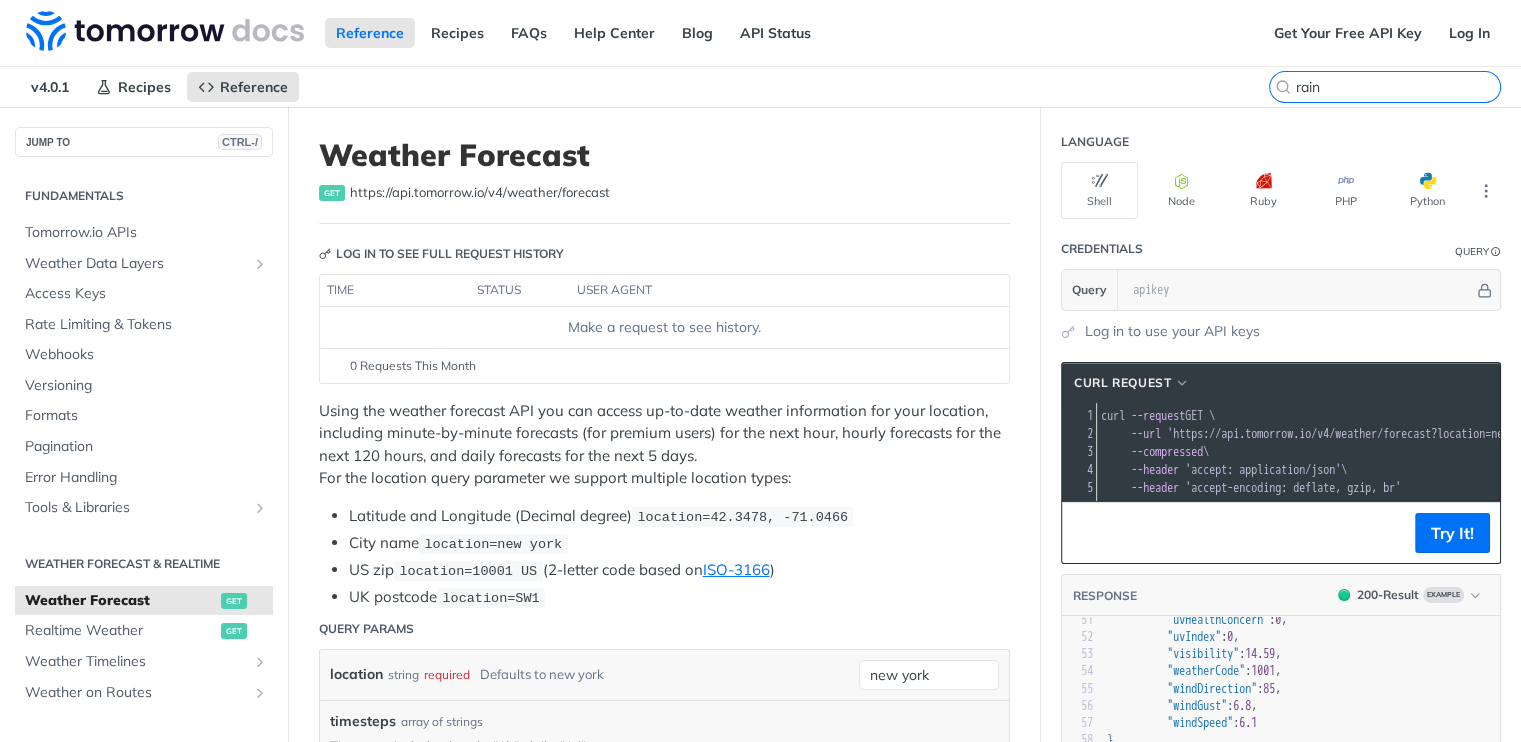 click on "rain" at bounding box center [1398, 87] 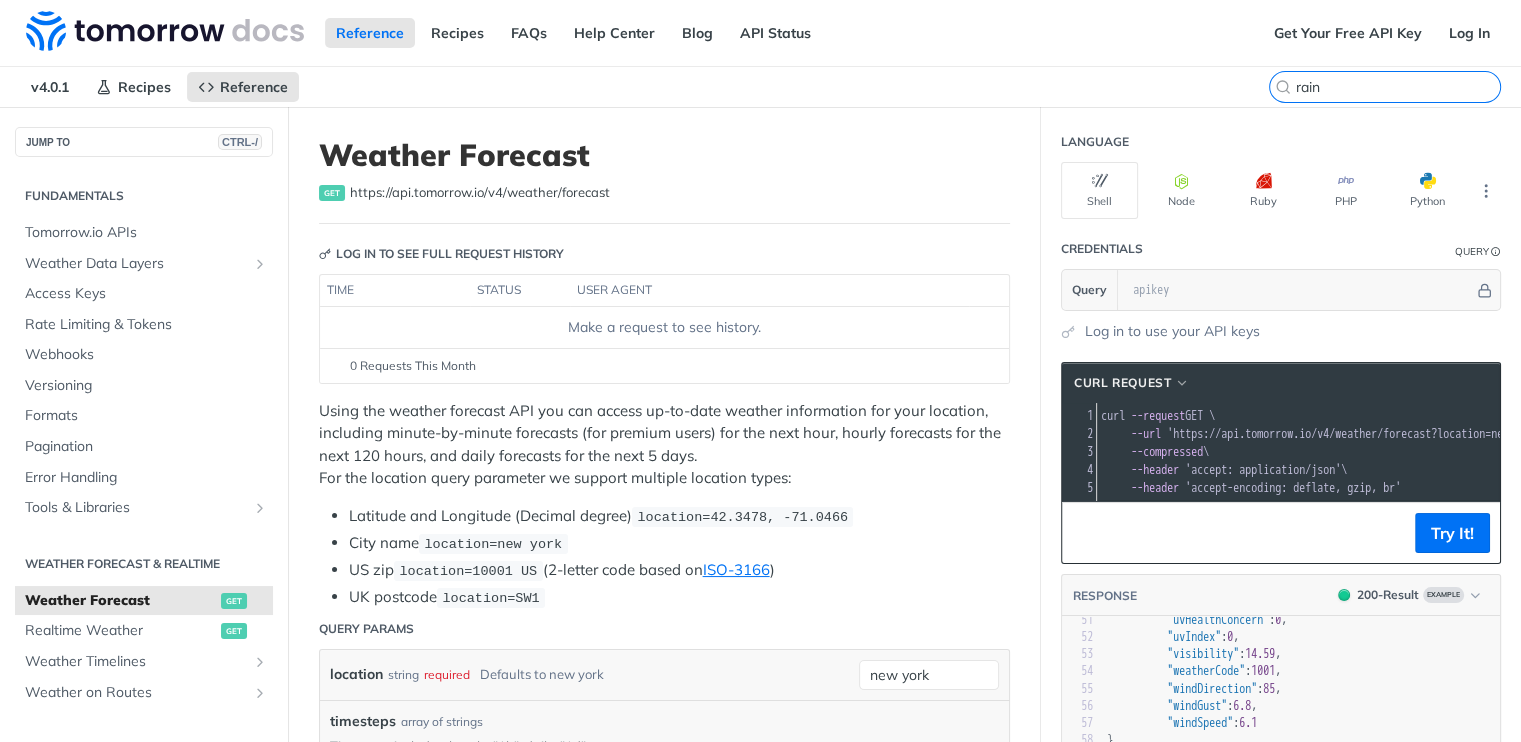 click on "rain" at bounding box center (1398, 87) 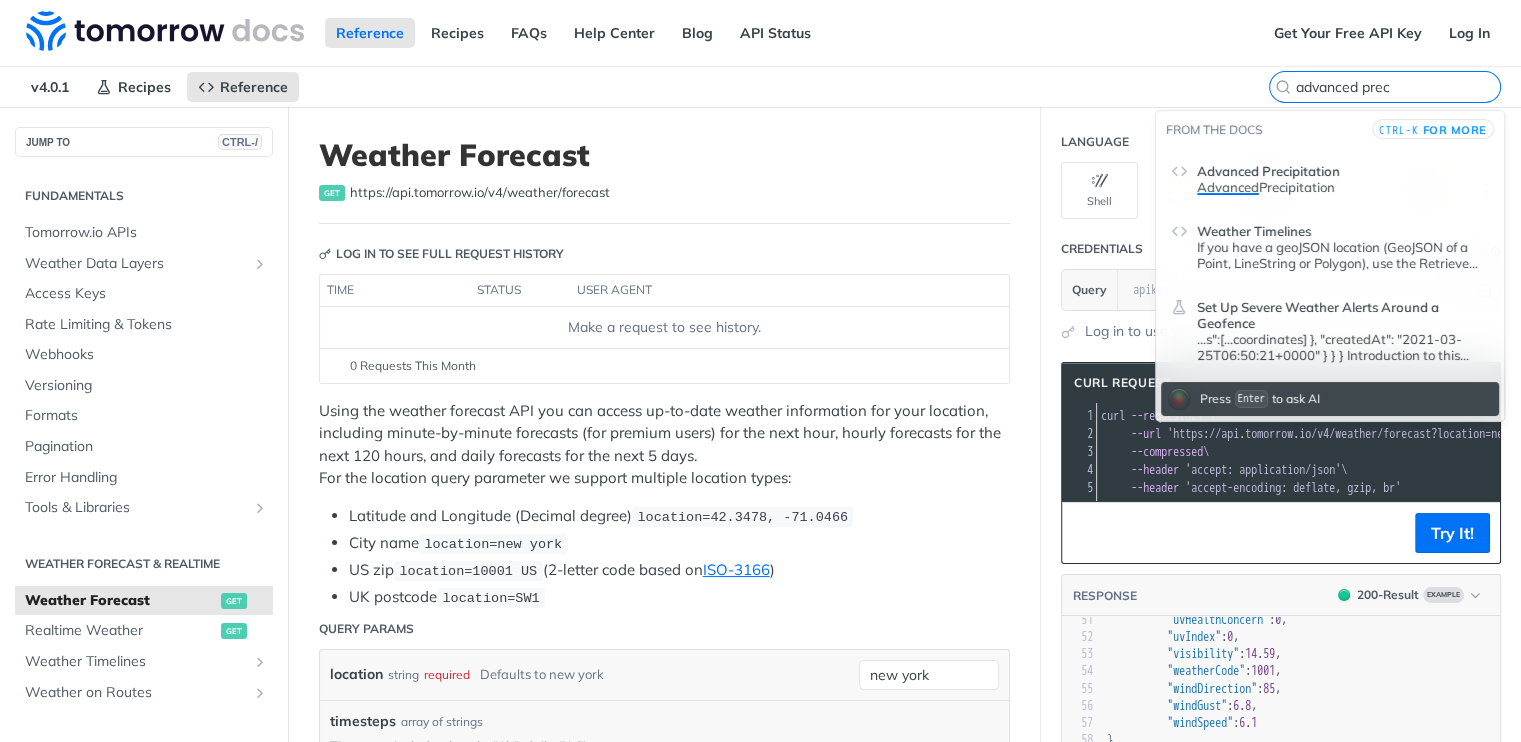 type on "advanced prec" 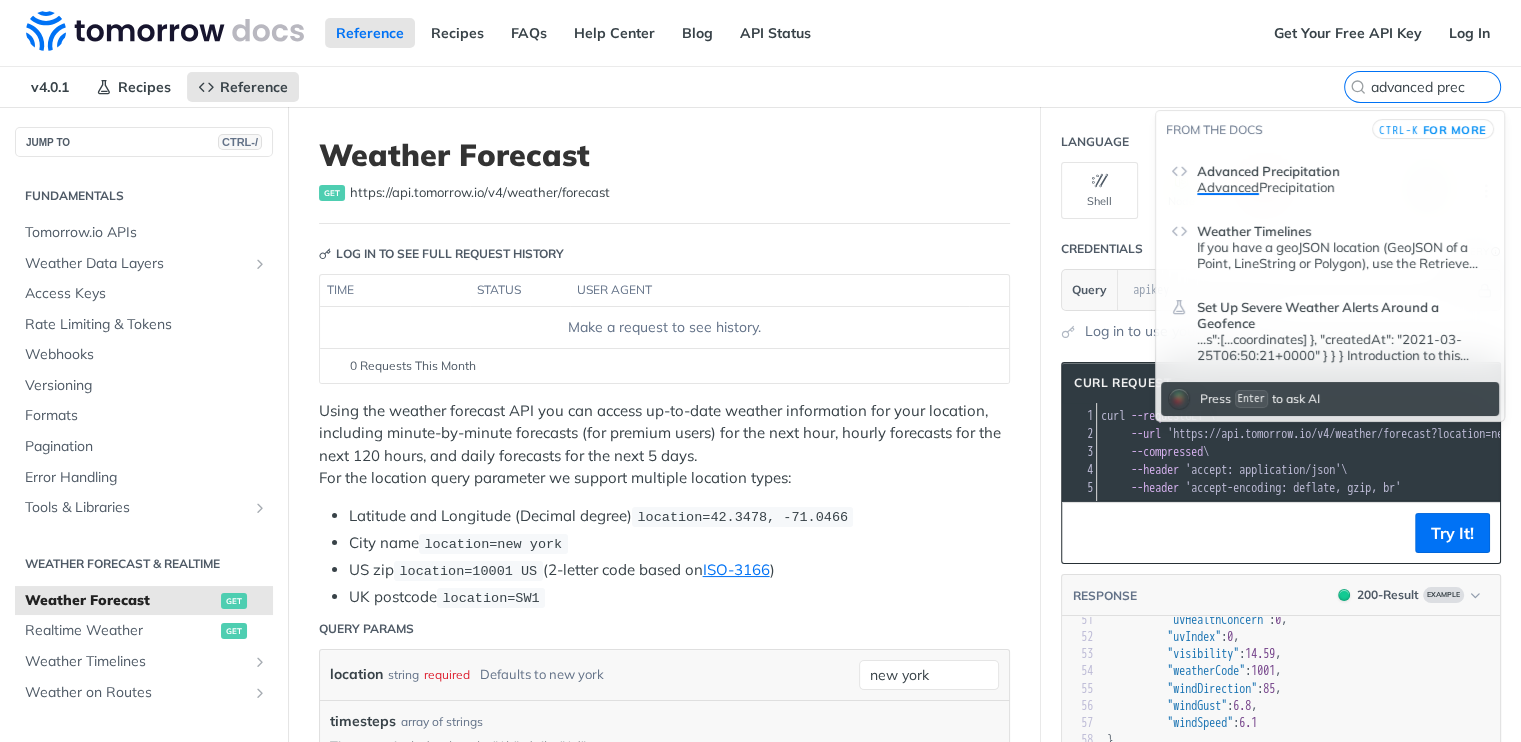 click on "Advanced" at bounding box center (1228, 187) 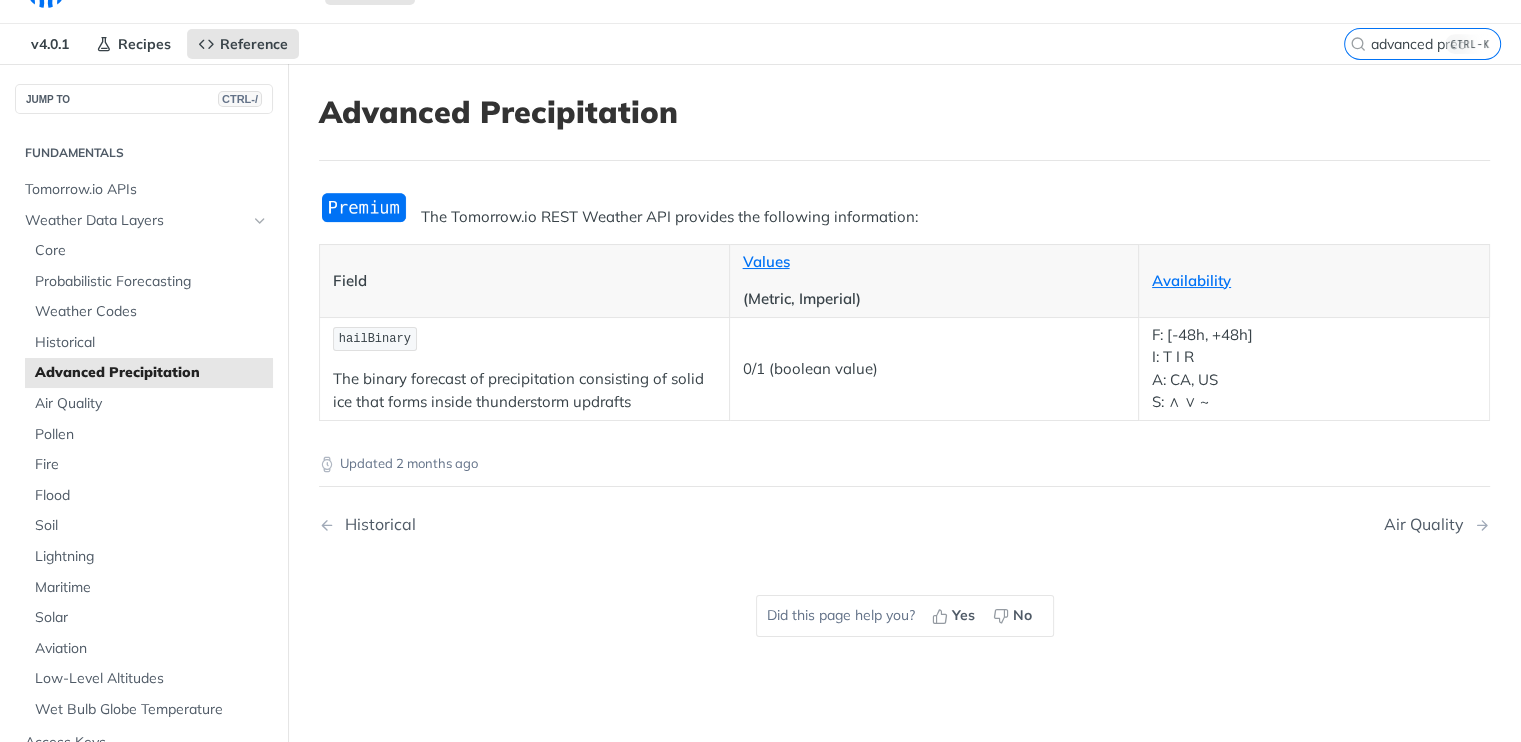 scroll, scrollTop: 0, scrollLeft: 0, axis: both 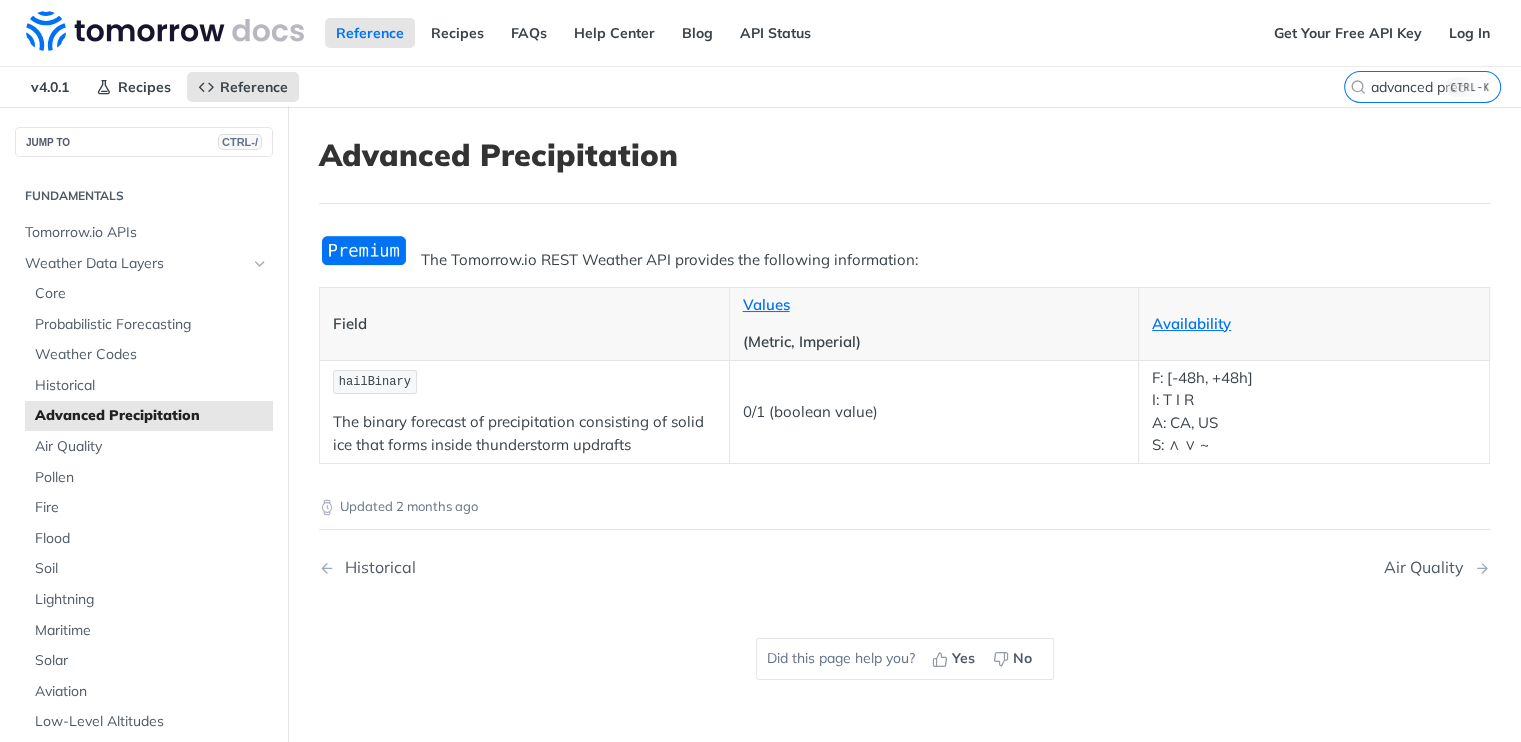 click on "Reference Recipes FAQs Help Center Blog API Status" at bounding box center (631, 33) 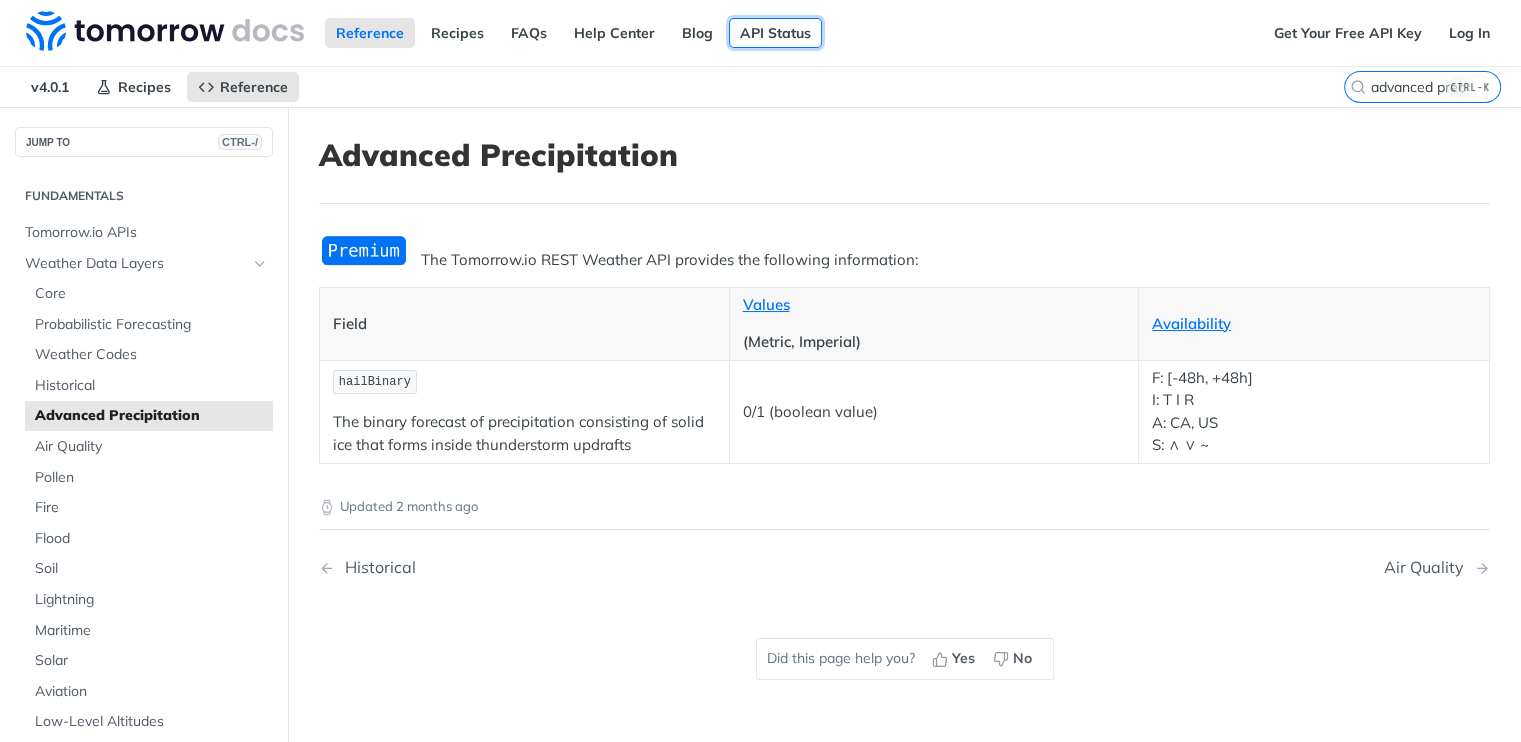 click on "API Status" at bounding box center [775, 33] 